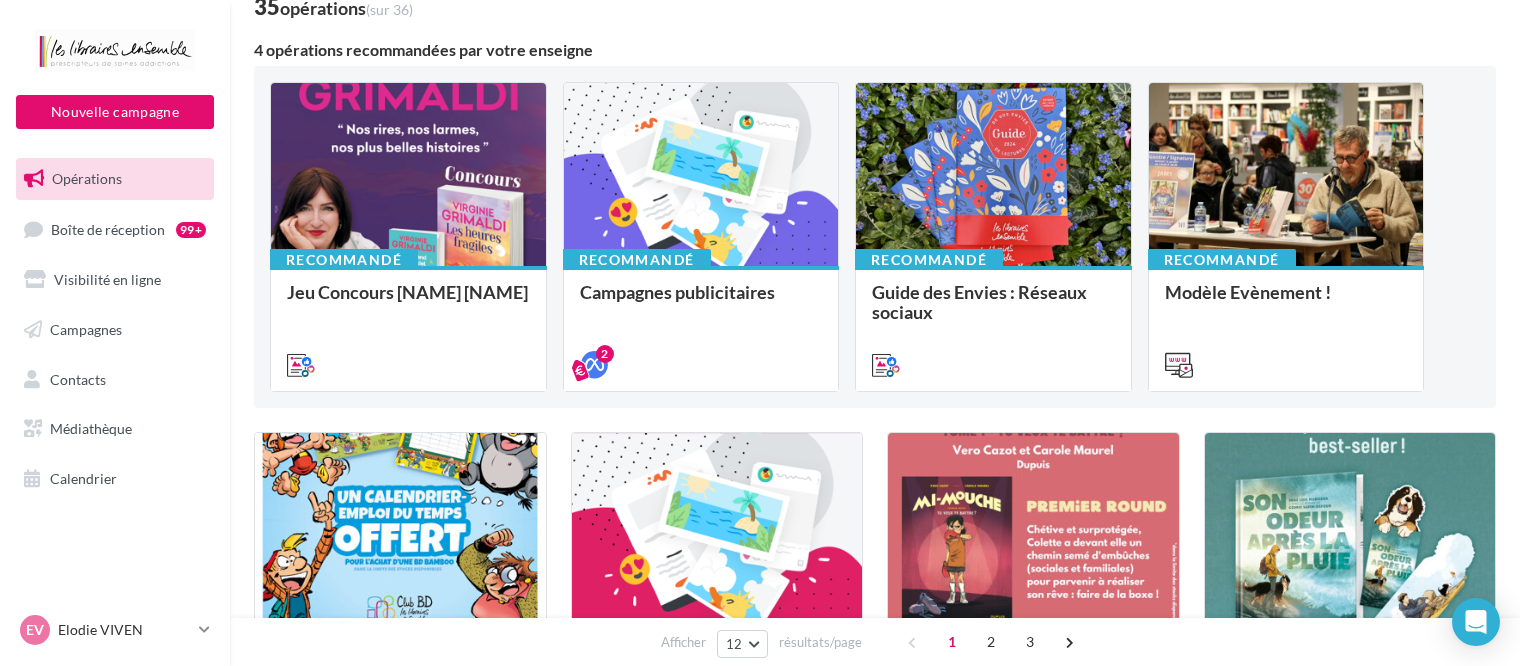 scroll, scrollTop: 0, scrollLeft: 0, axis: both 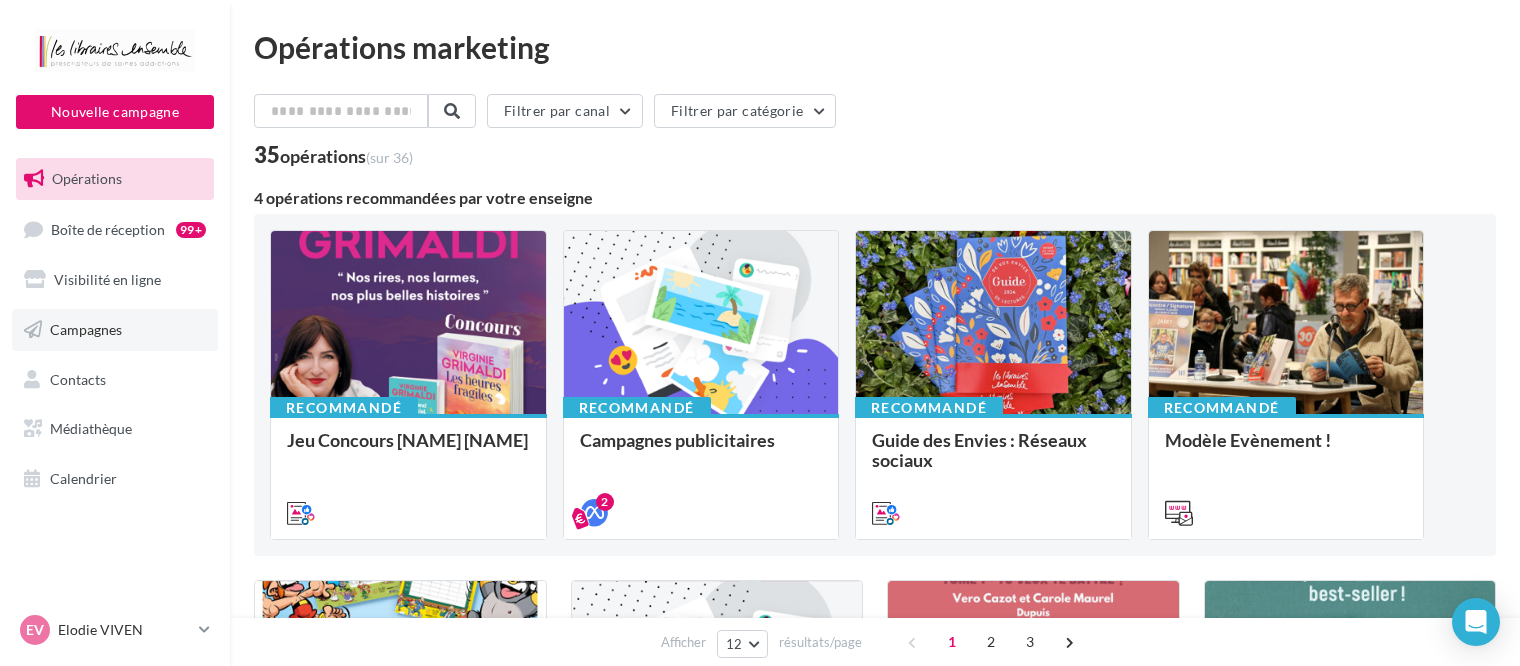 click on "Campagnes" at bounding box center [86, 329] 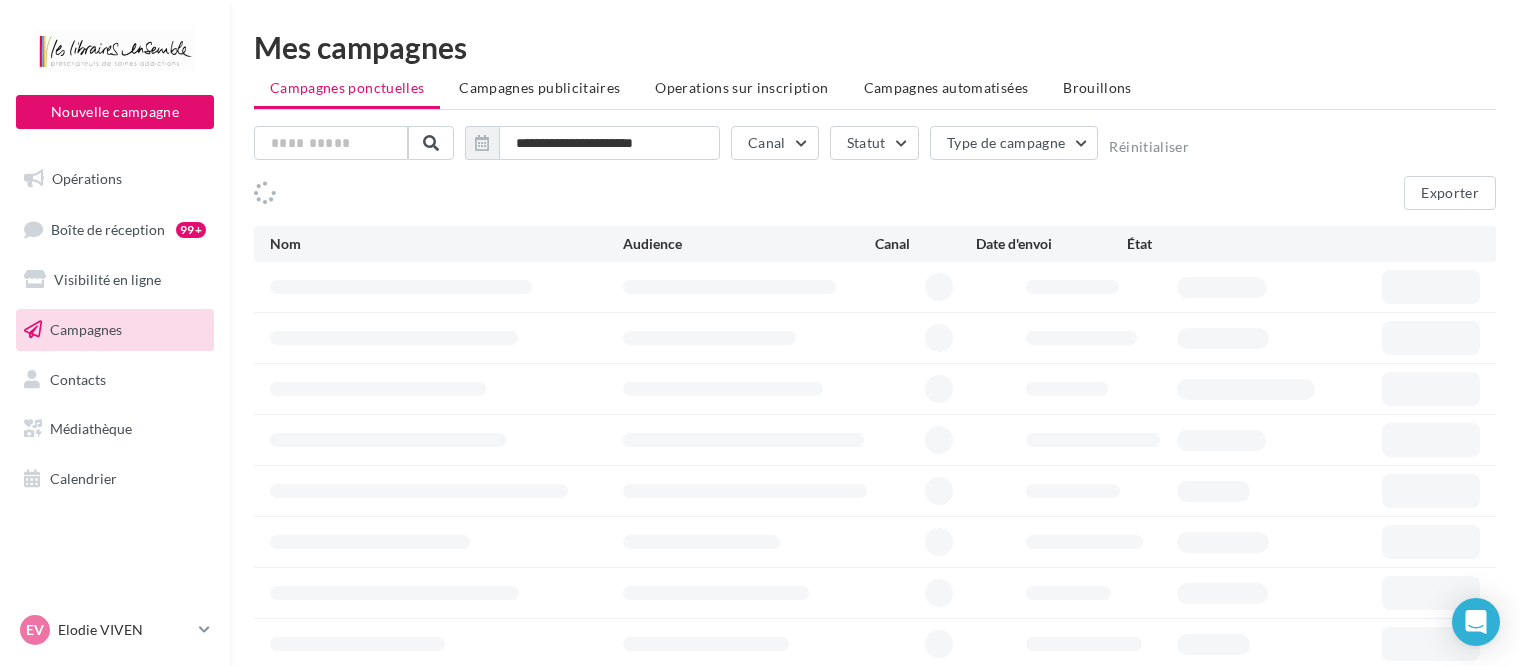 scroll, scrollTop: 0, scrollLeft: 0, axis: both 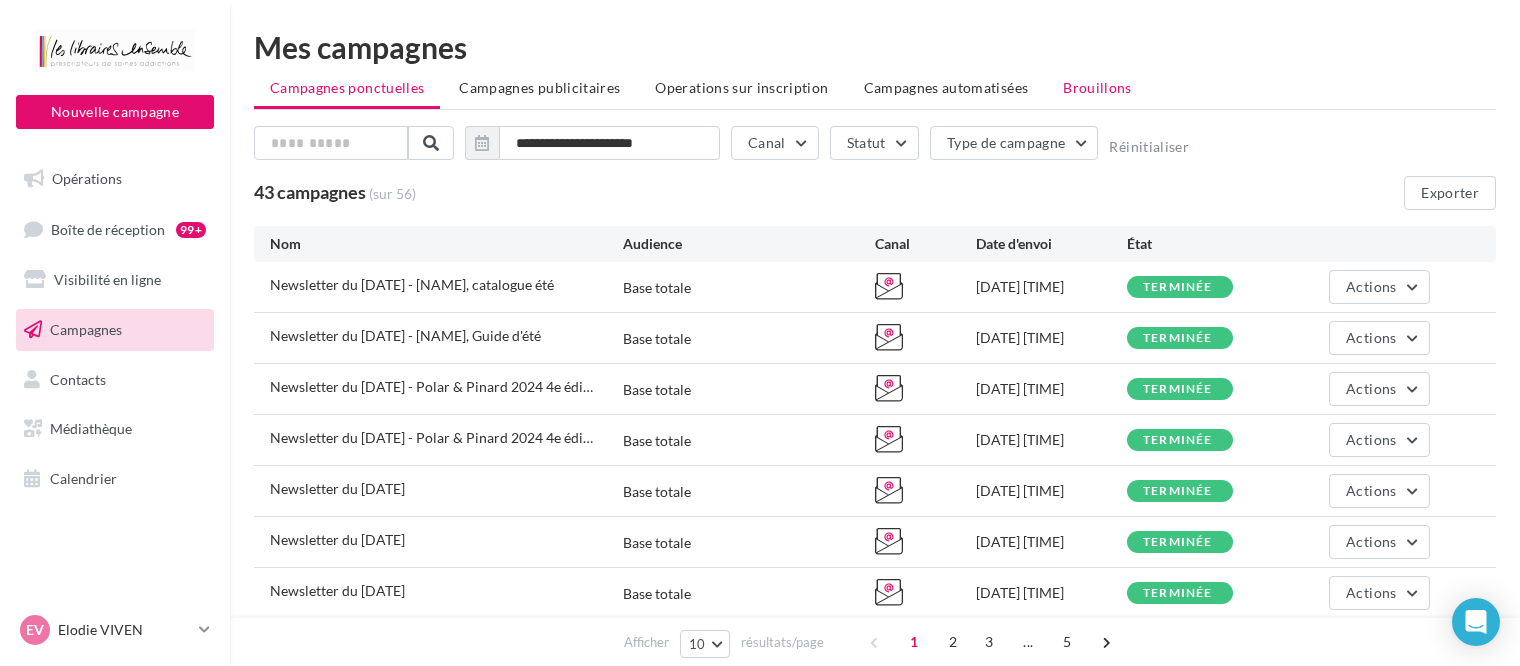 click on "Brouillons" at bounding box center (1097, 87) 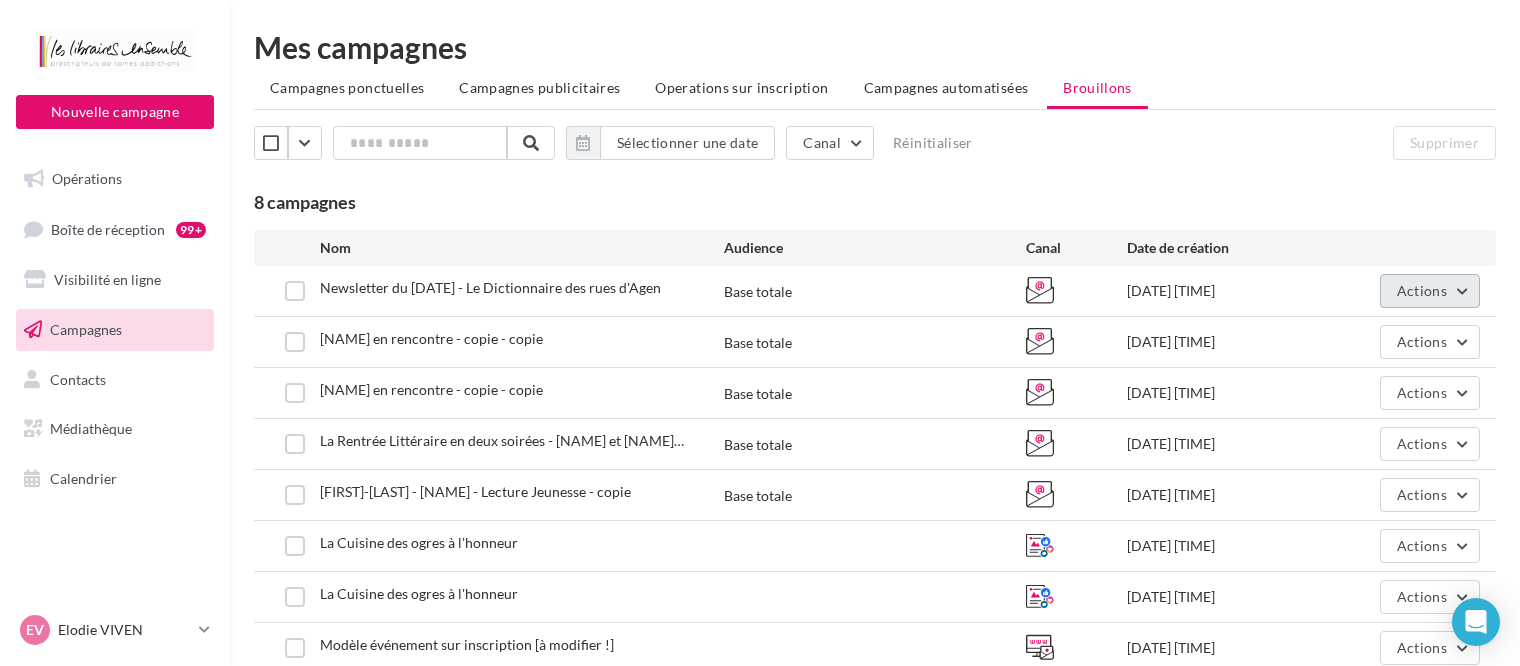 click on "Actions" at bounding box center (1422, 290) 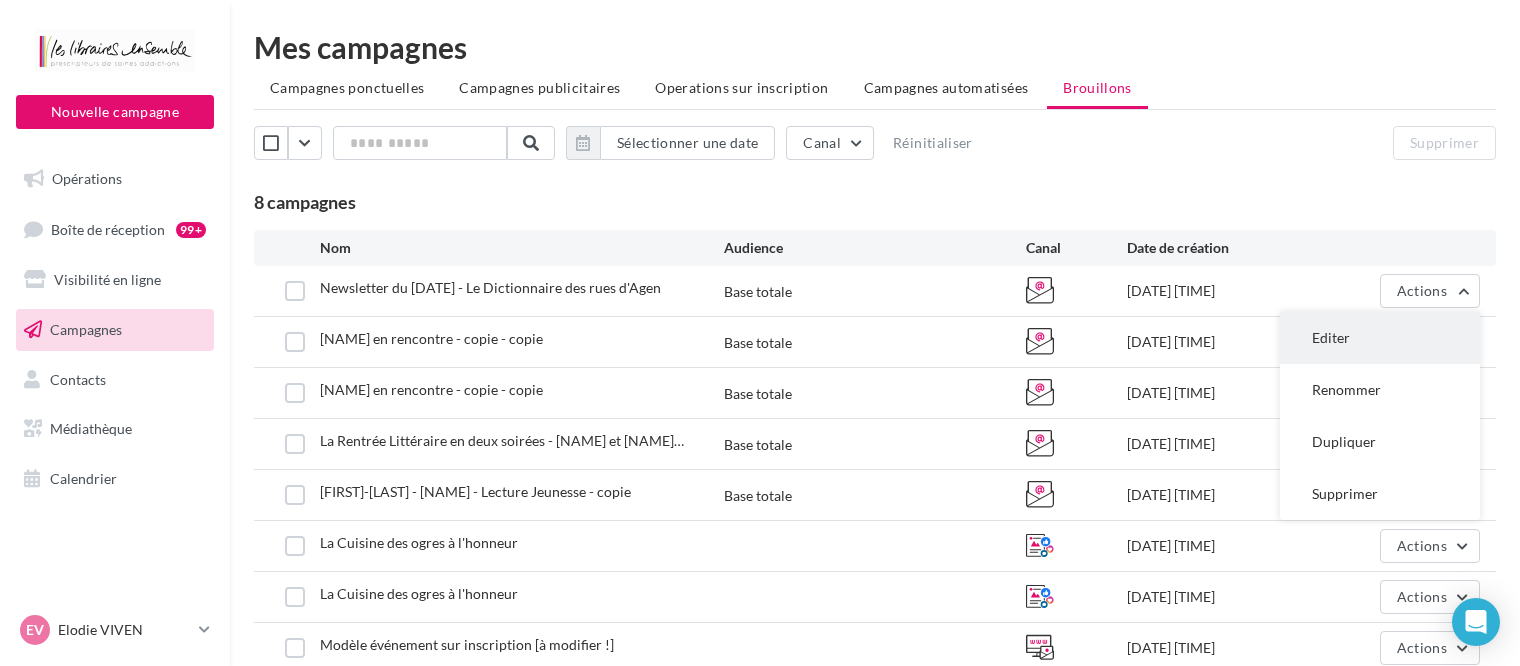 click on "Editer" at bounding box center [1380, 338] 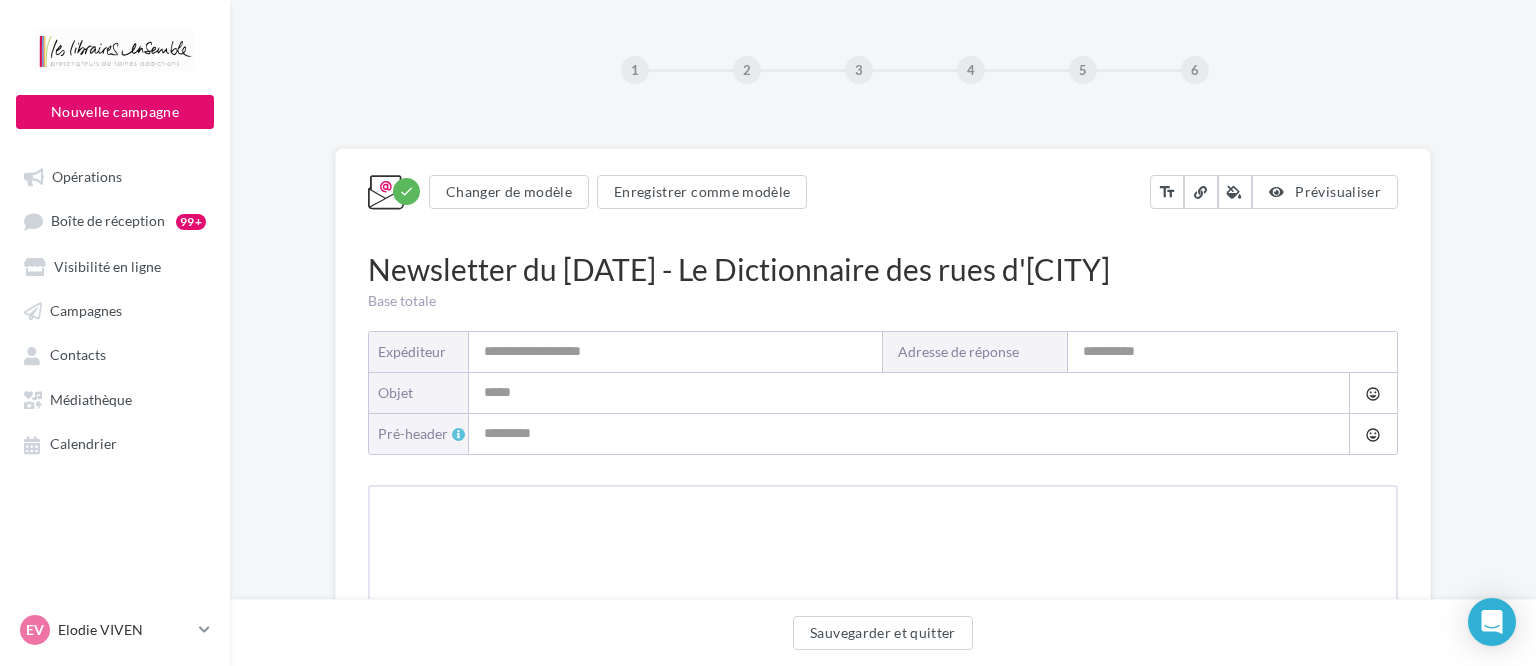 type on "**********" 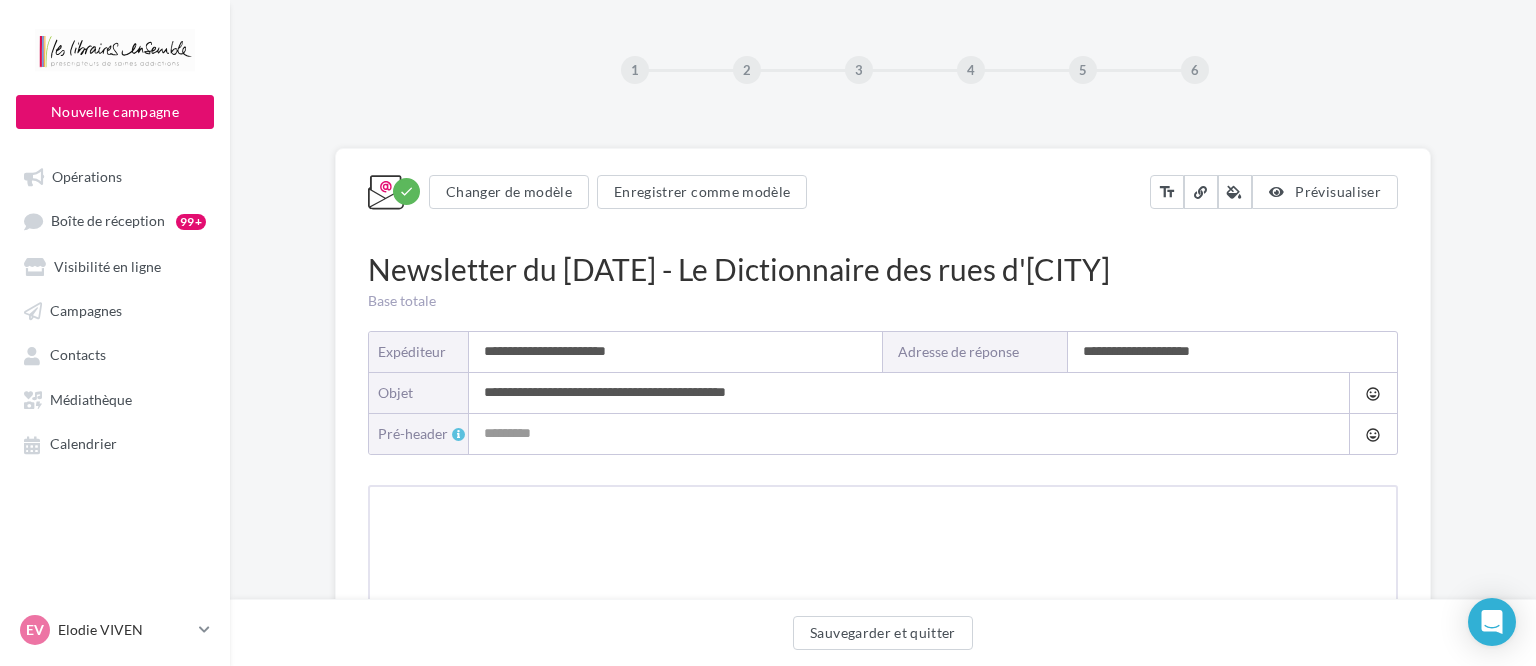 type on "**********" 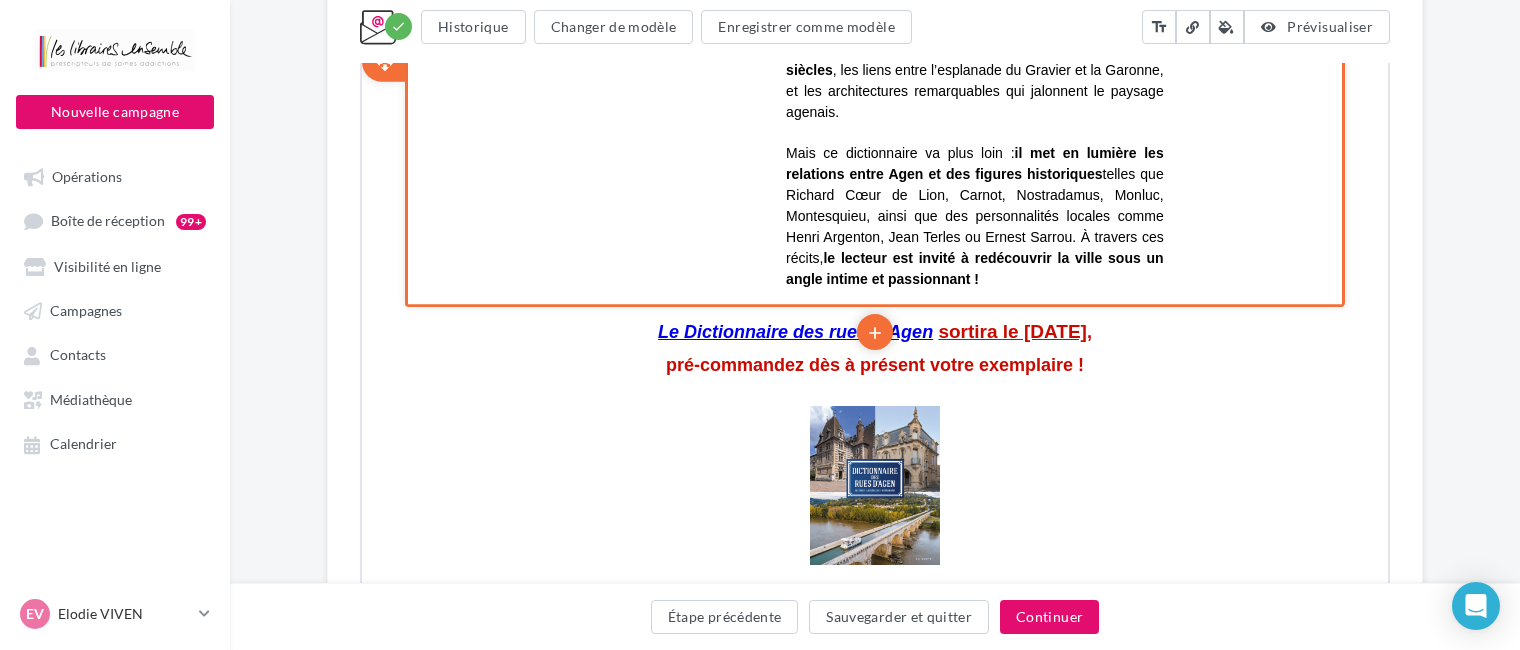 scroll, scrollTop: 1200, scrollLeft: 0, axis: vertical 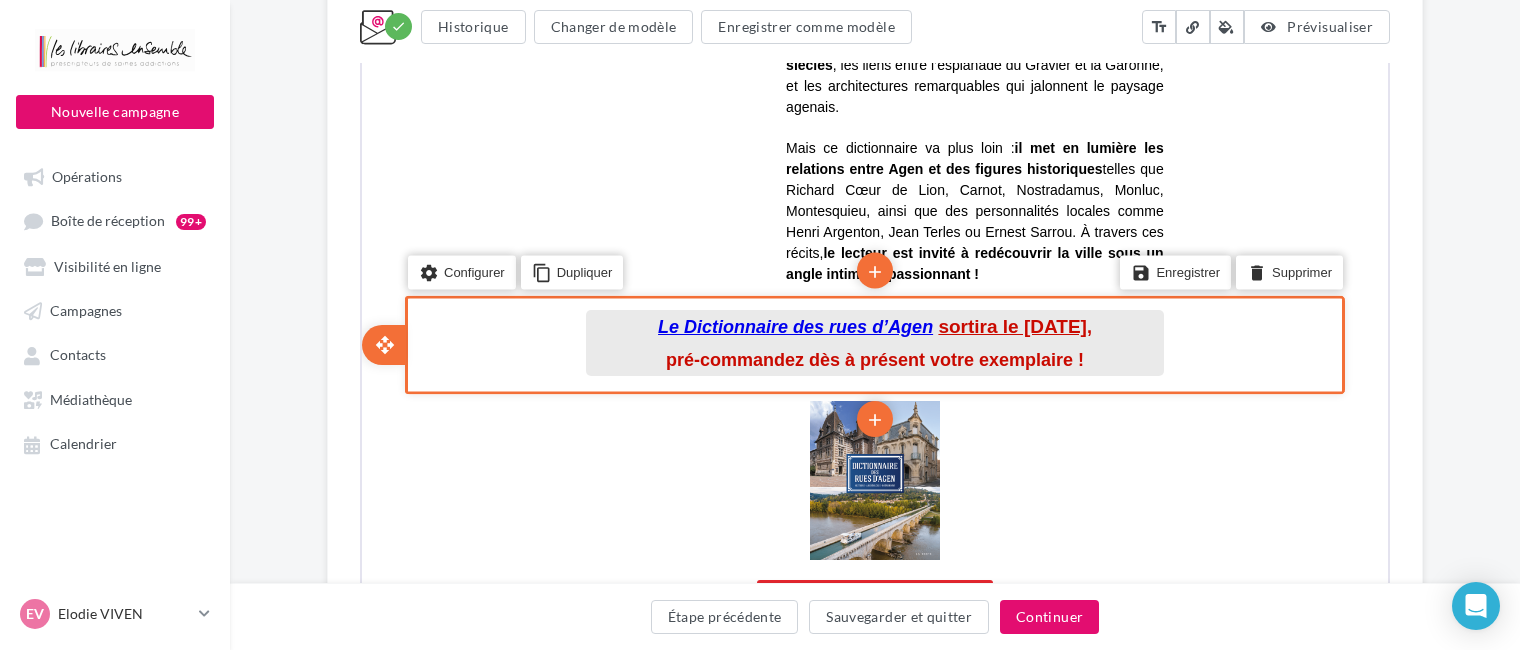 click on "sortira le 25 novembre 25" at bounding box center [1010, 324] 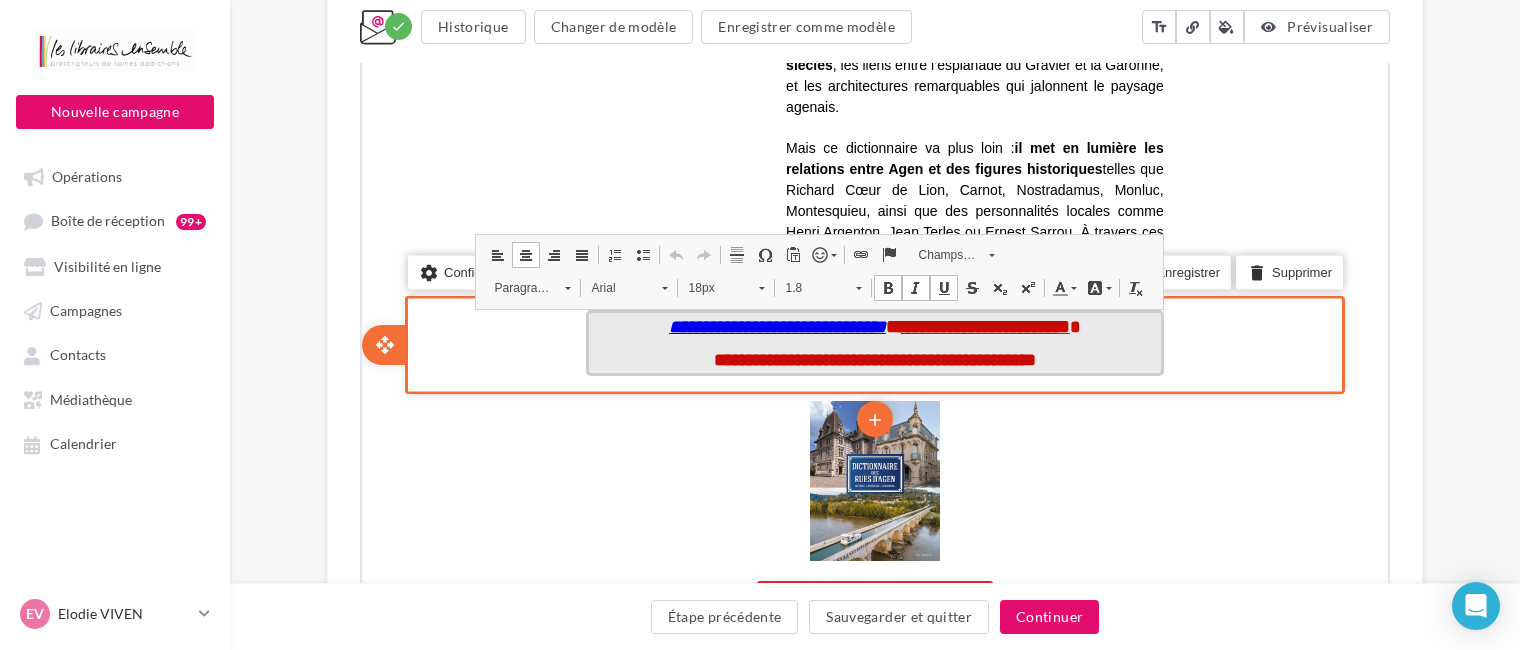 click on "**********" at bounding box center [983, 324] 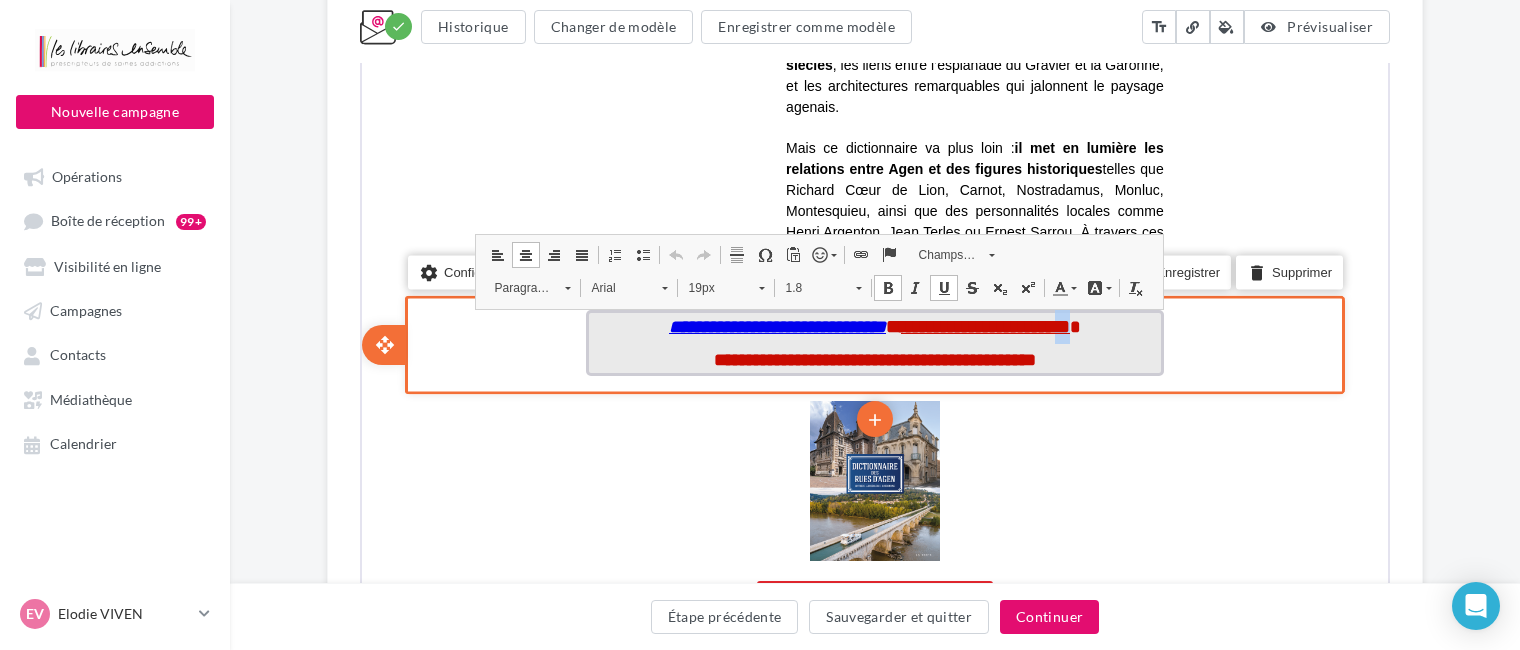click on "**********" at bounding box center (983, 324) 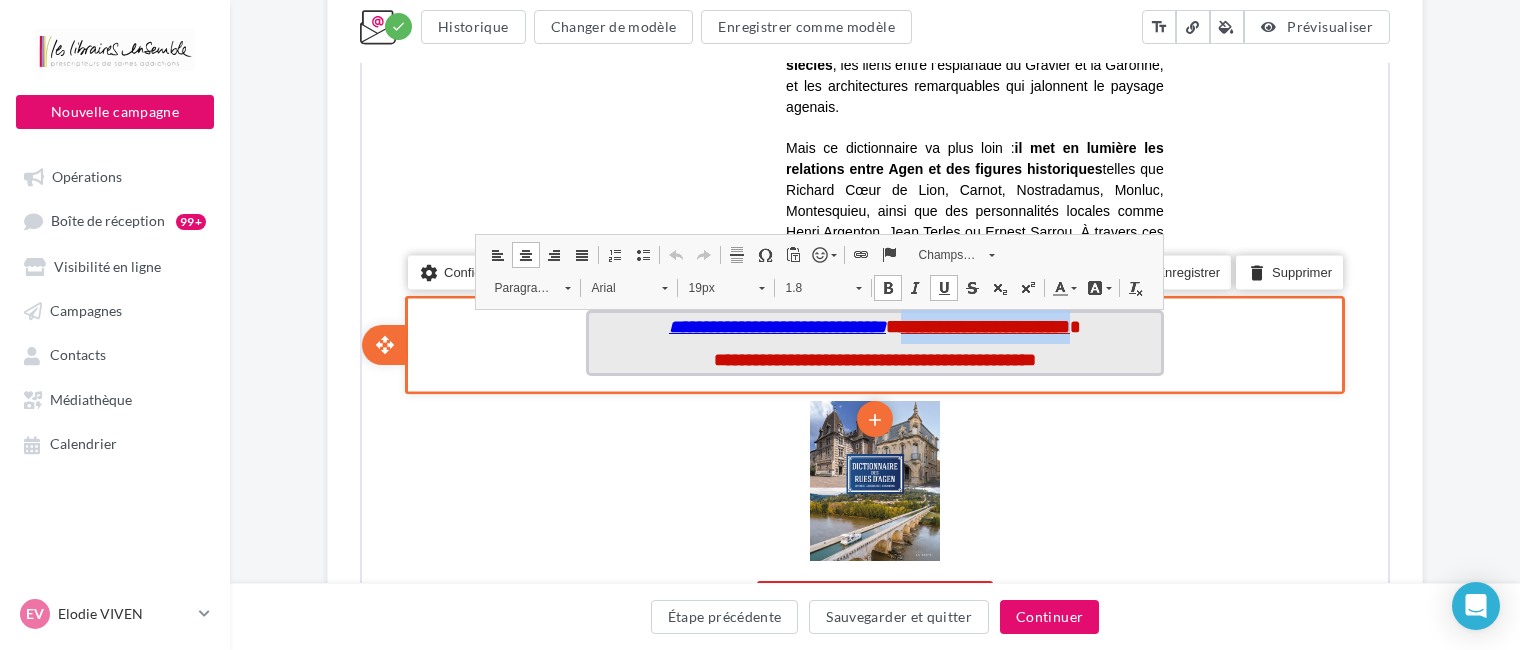drag, startPoint x: 1126, startPoint y: 322, endPoint x: 899, endPoint y: 340, distance: 227.71254 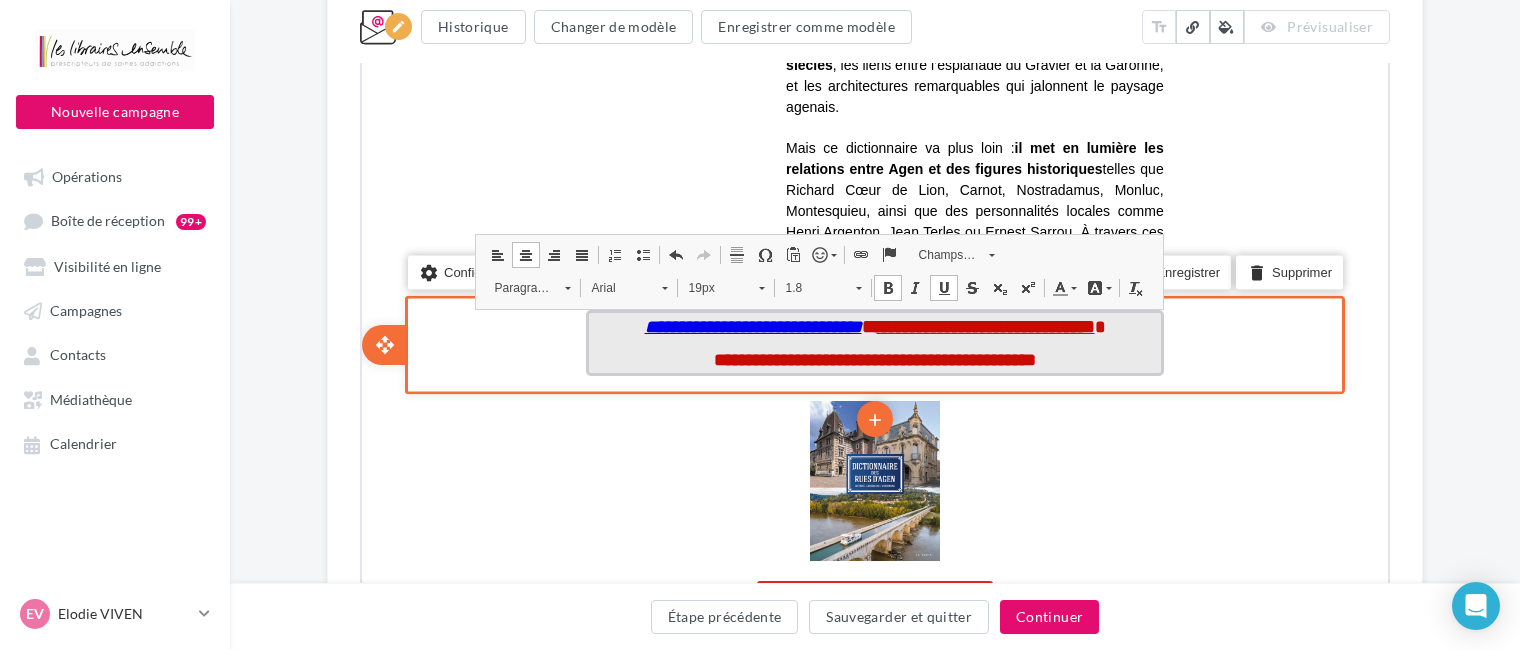 click on "**********" at bounding box center [873, 358] 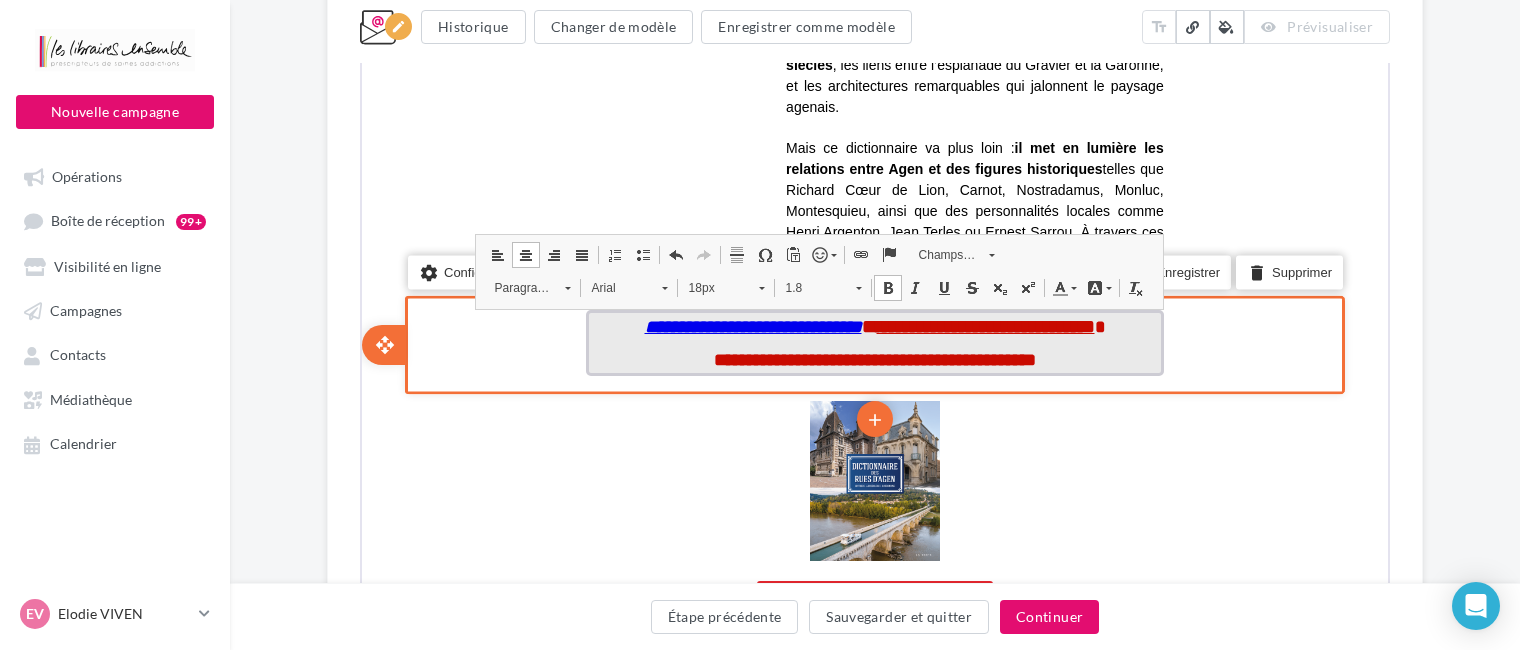 click on "*" at bounding box center [1098, 325] 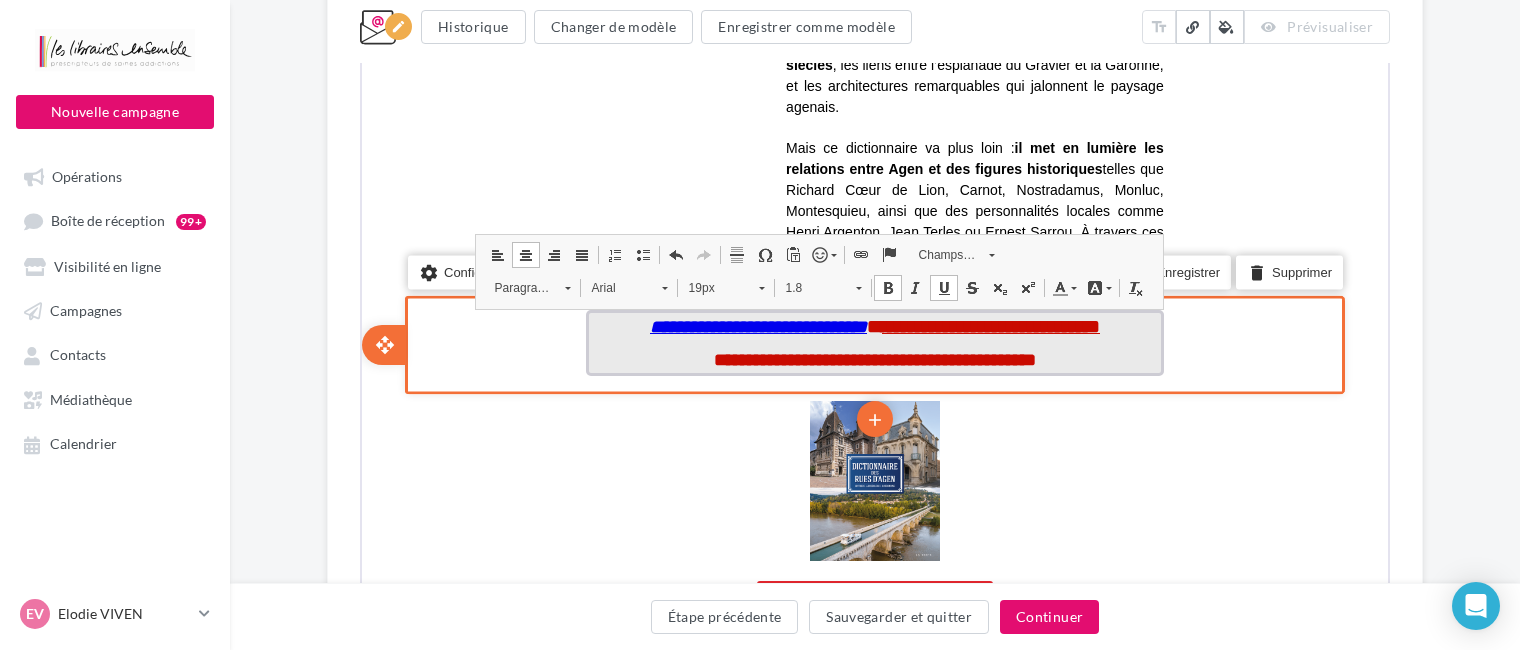 click on "**********" at bounding box center (873, 358) 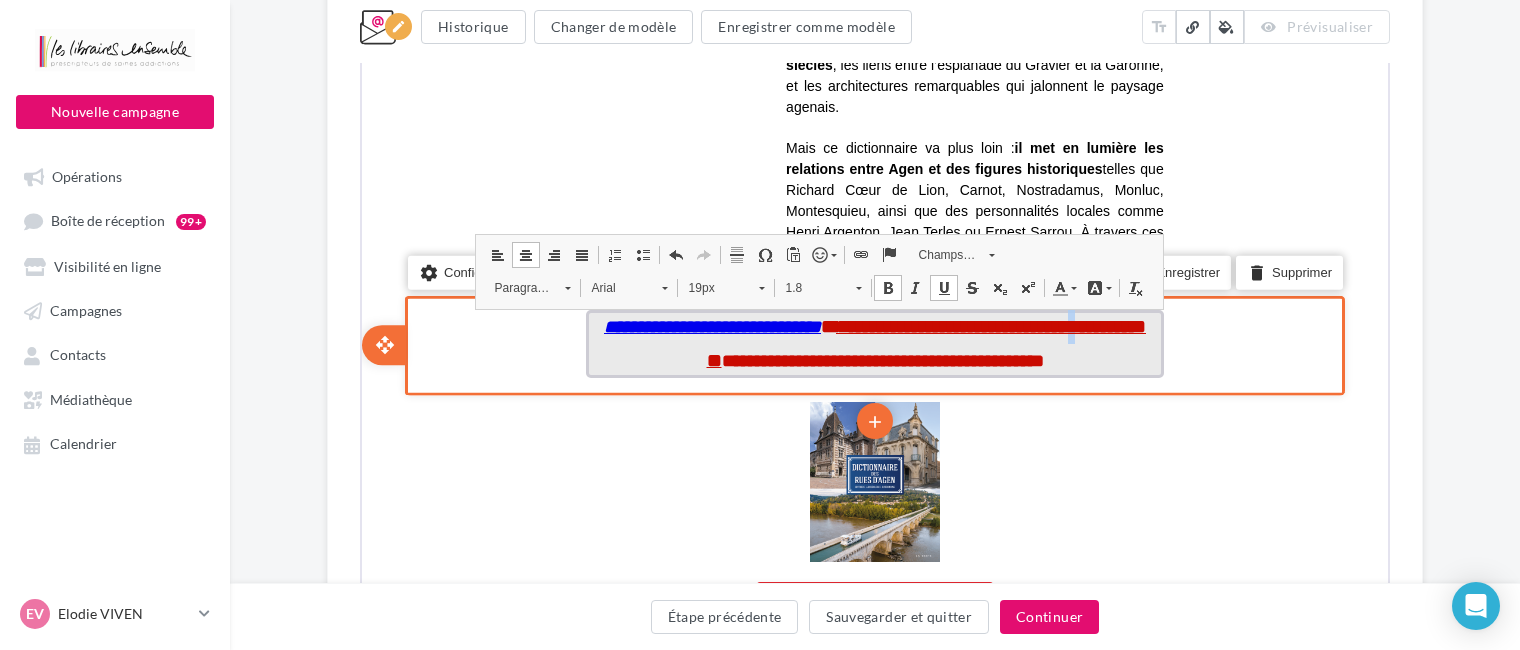 drag, startPoint x: 1137, startPoint y: 331, endPoint x: 1152, endPoint y: 331, distance: 15 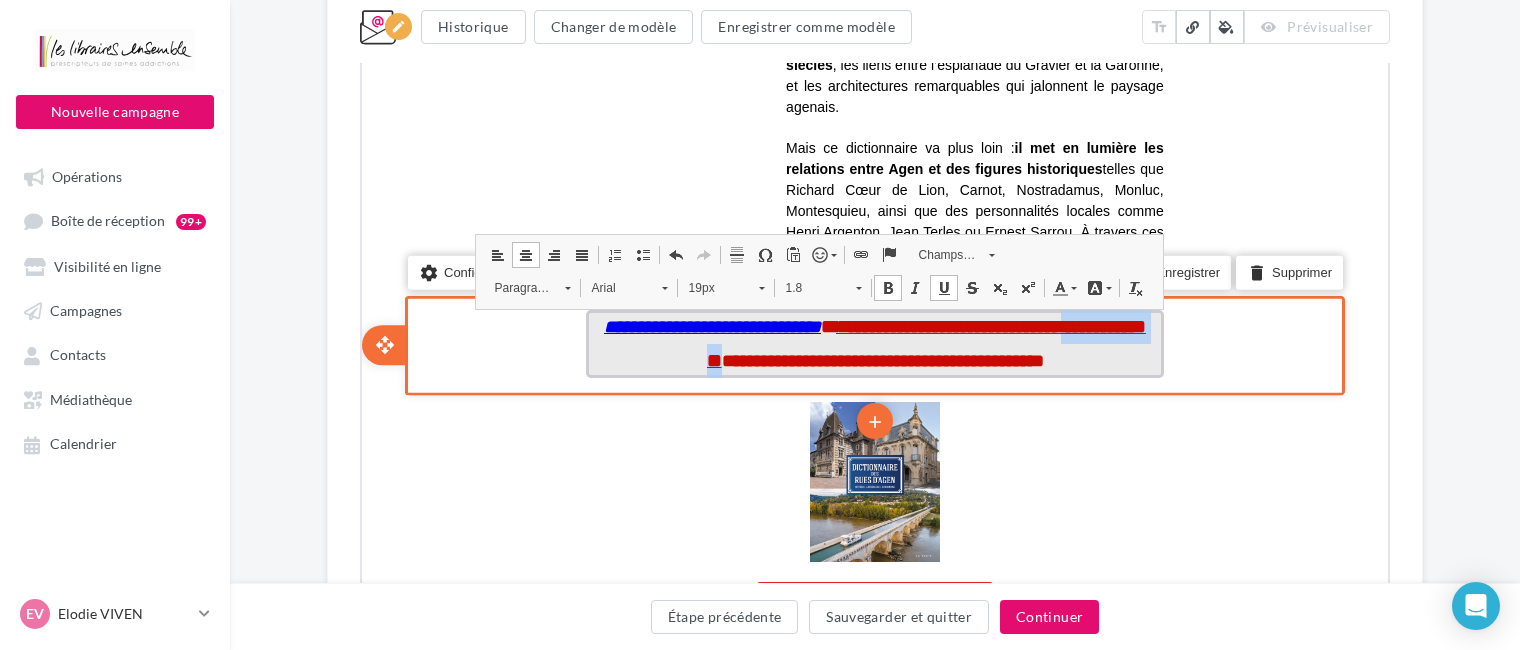 drag, startPoint x: 1135, startPoint y: 325, endPoint x: 710, endPoint y: 374, distance: 427.81537 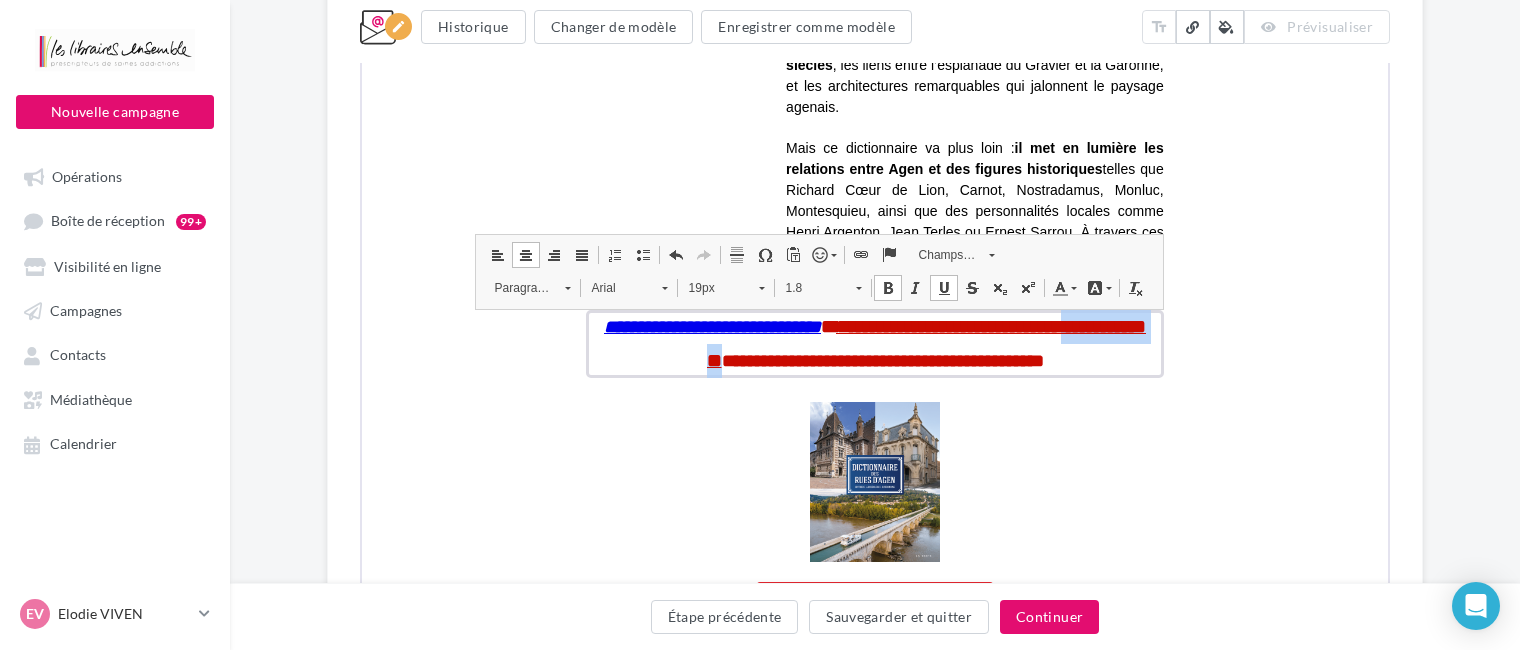 click at bounding box center [942, 286] 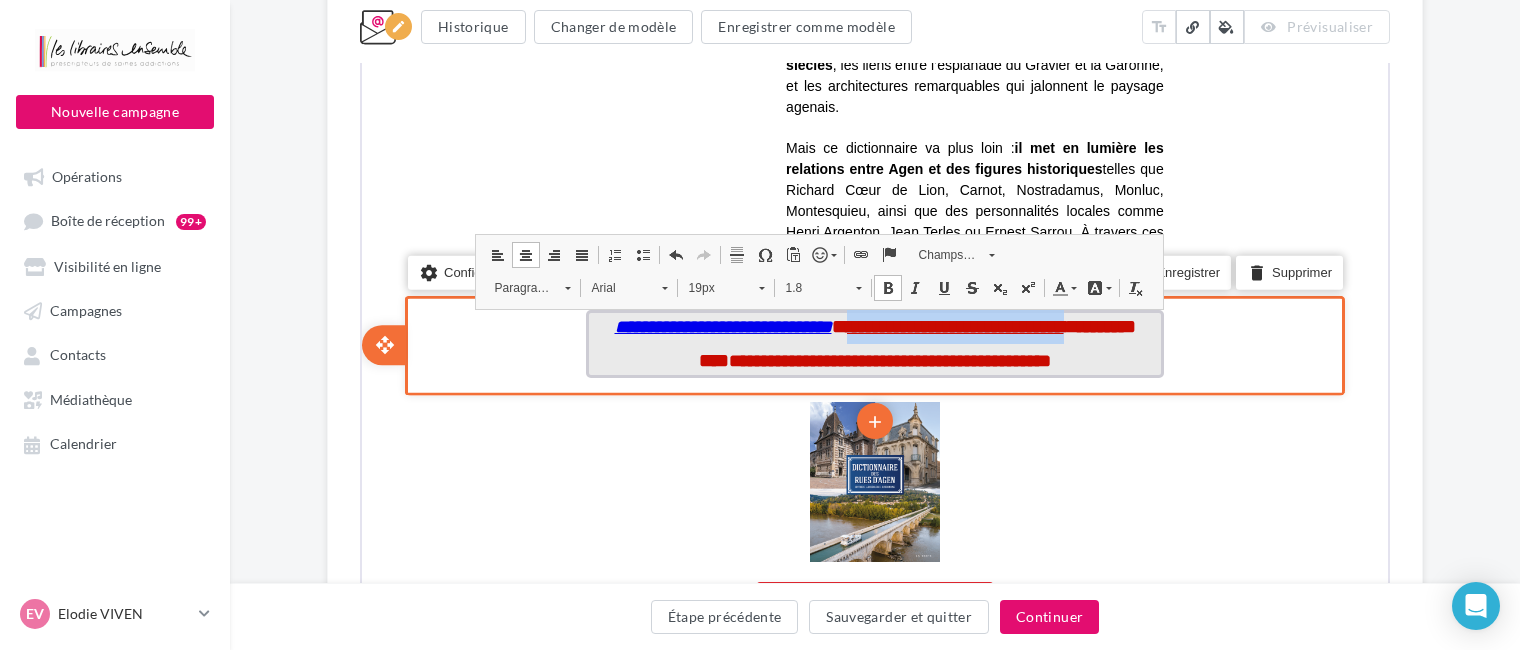 click on "**********" at bounding box center [915, 341] 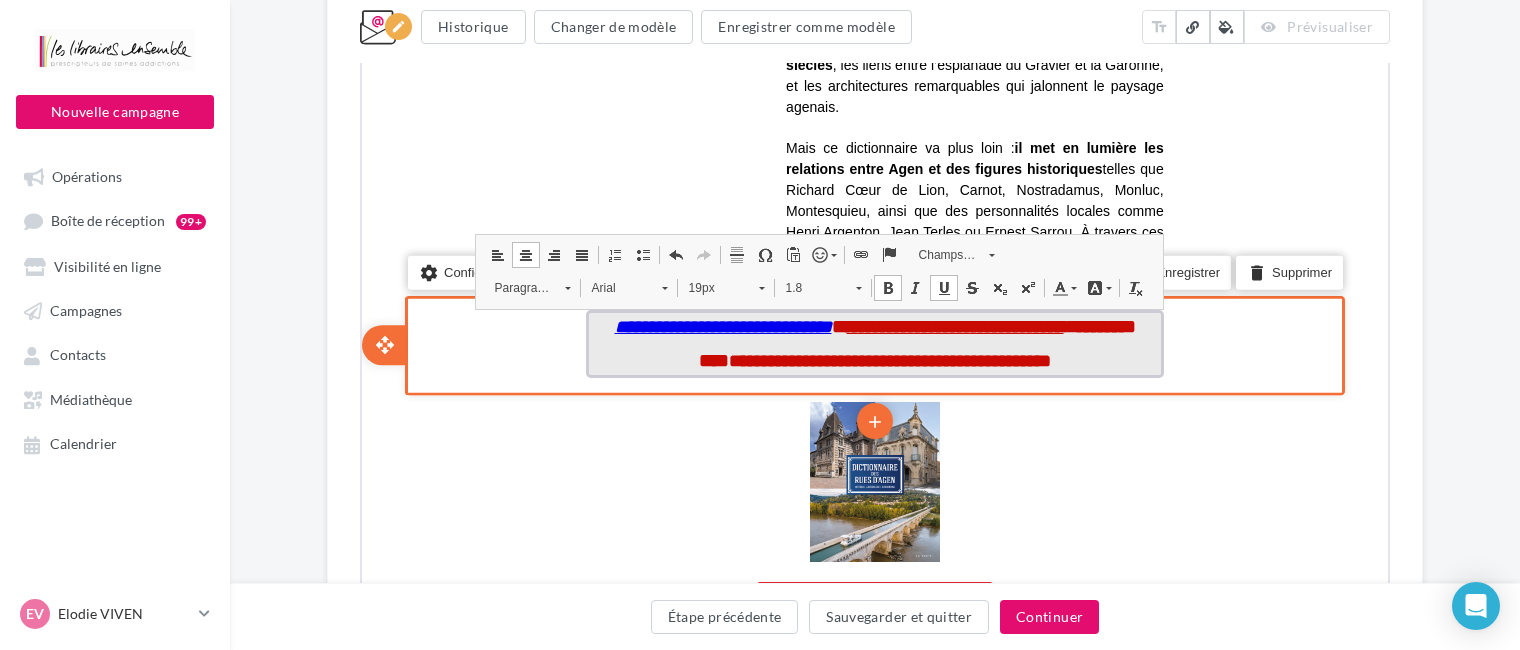 click on "**********" at bounding box center (915, 341) 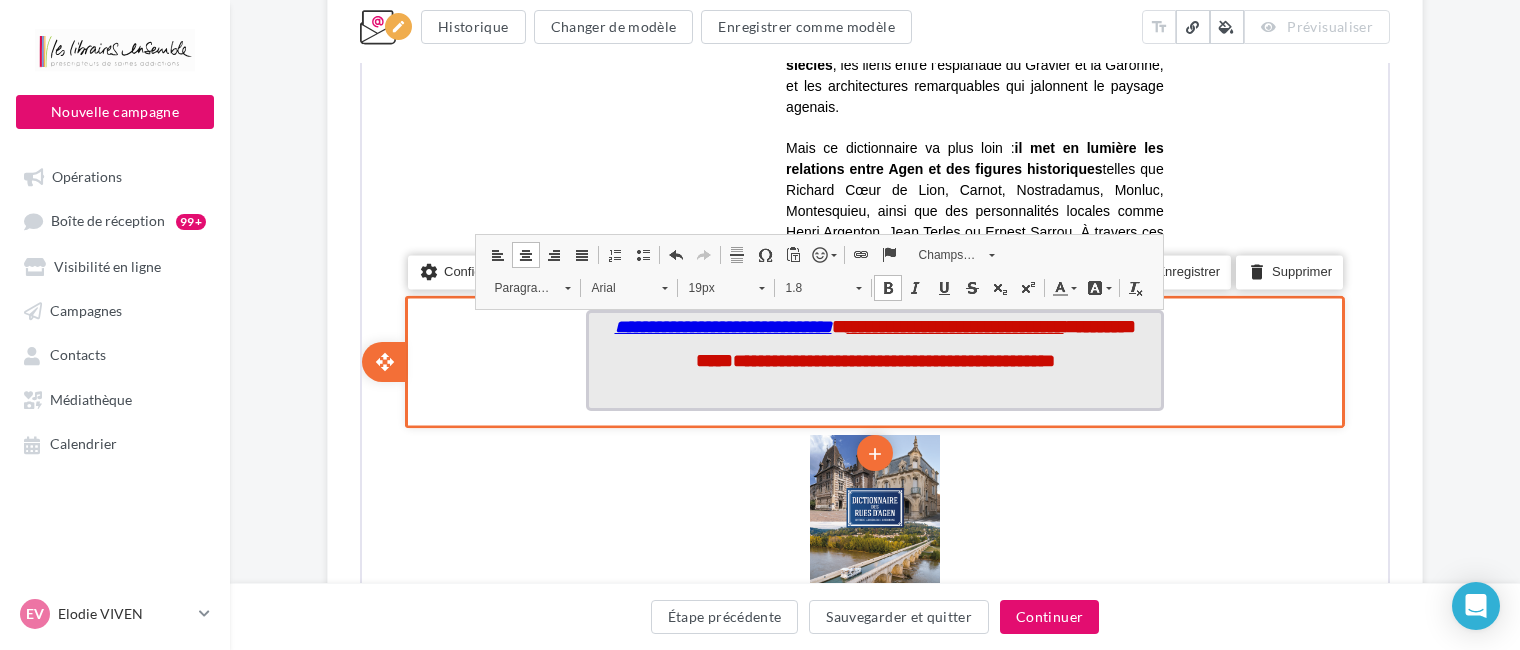 click on "**********" at bounding box center [914, 341] 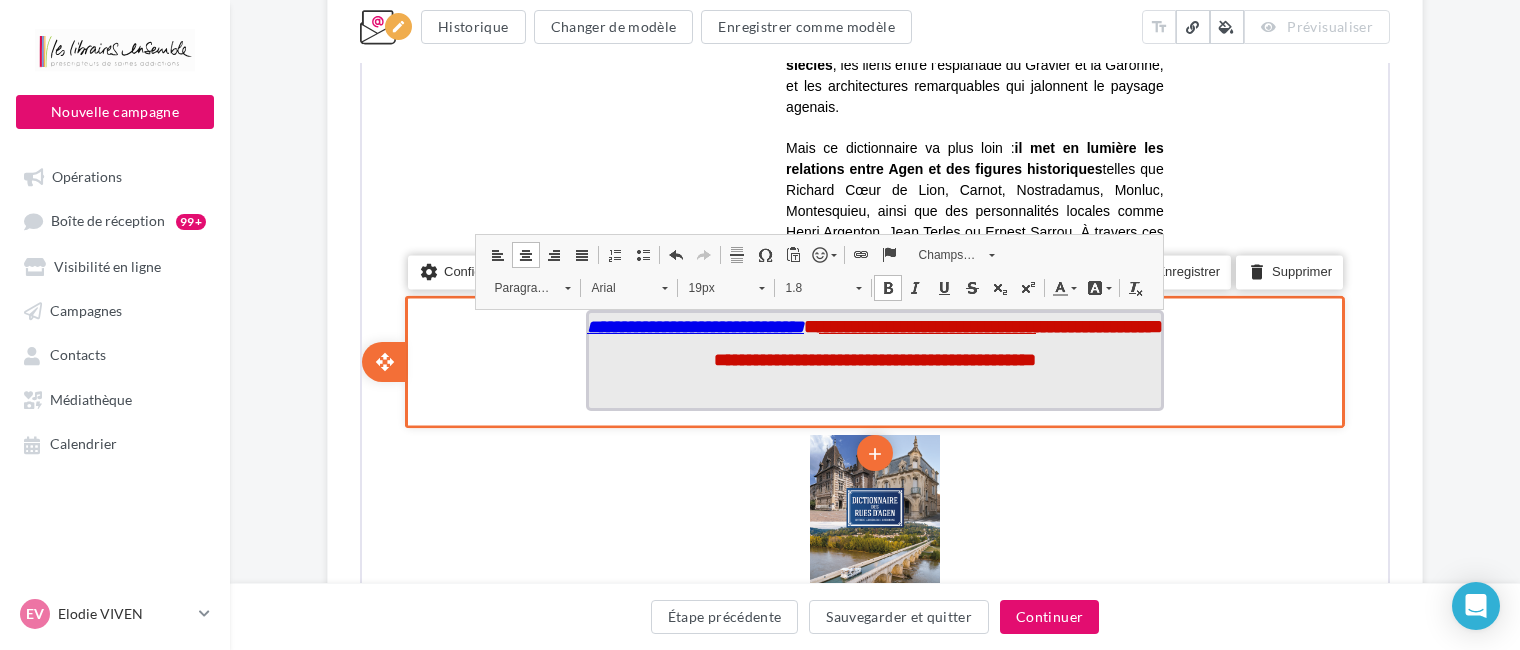 click on "**********" at bounding box center (693, 325) 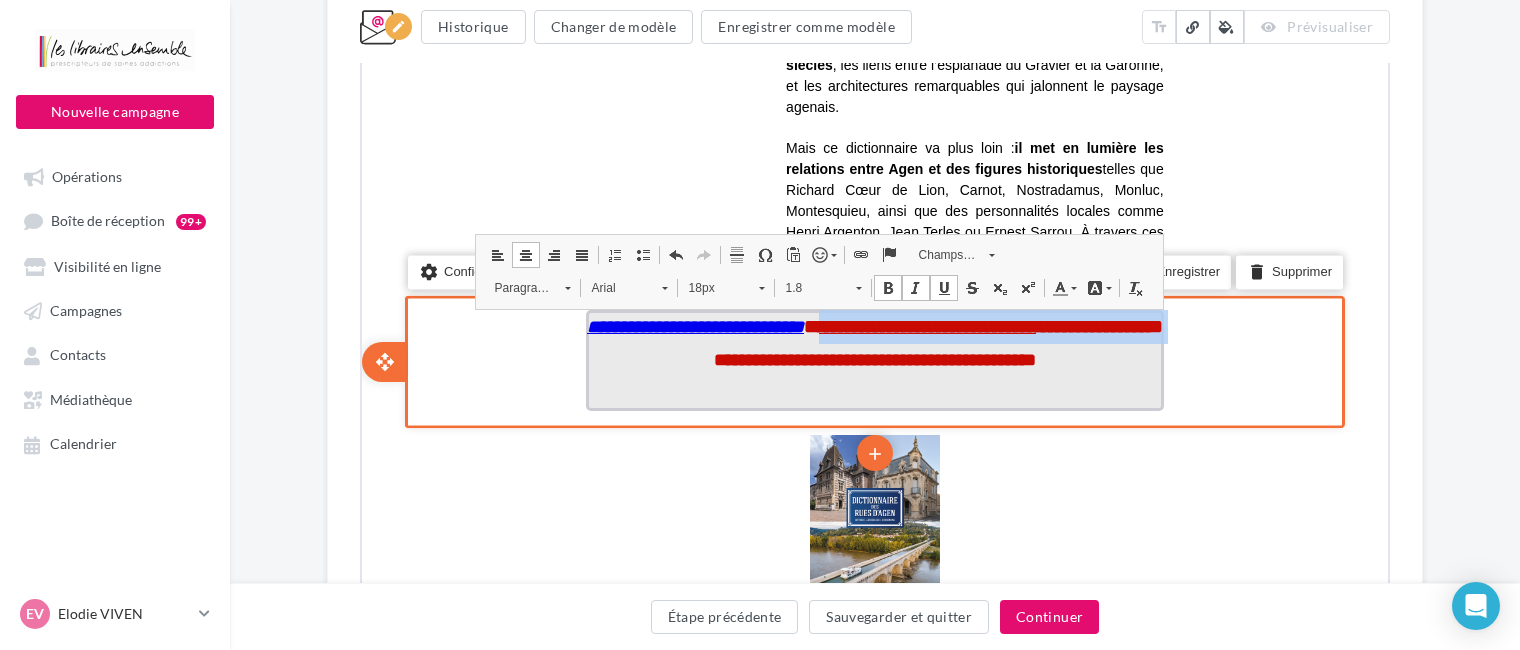 drag, startPoint x: 896, startPoint y: 322, endPoint x: 808, endPoint y: 367, distance: 98.83825 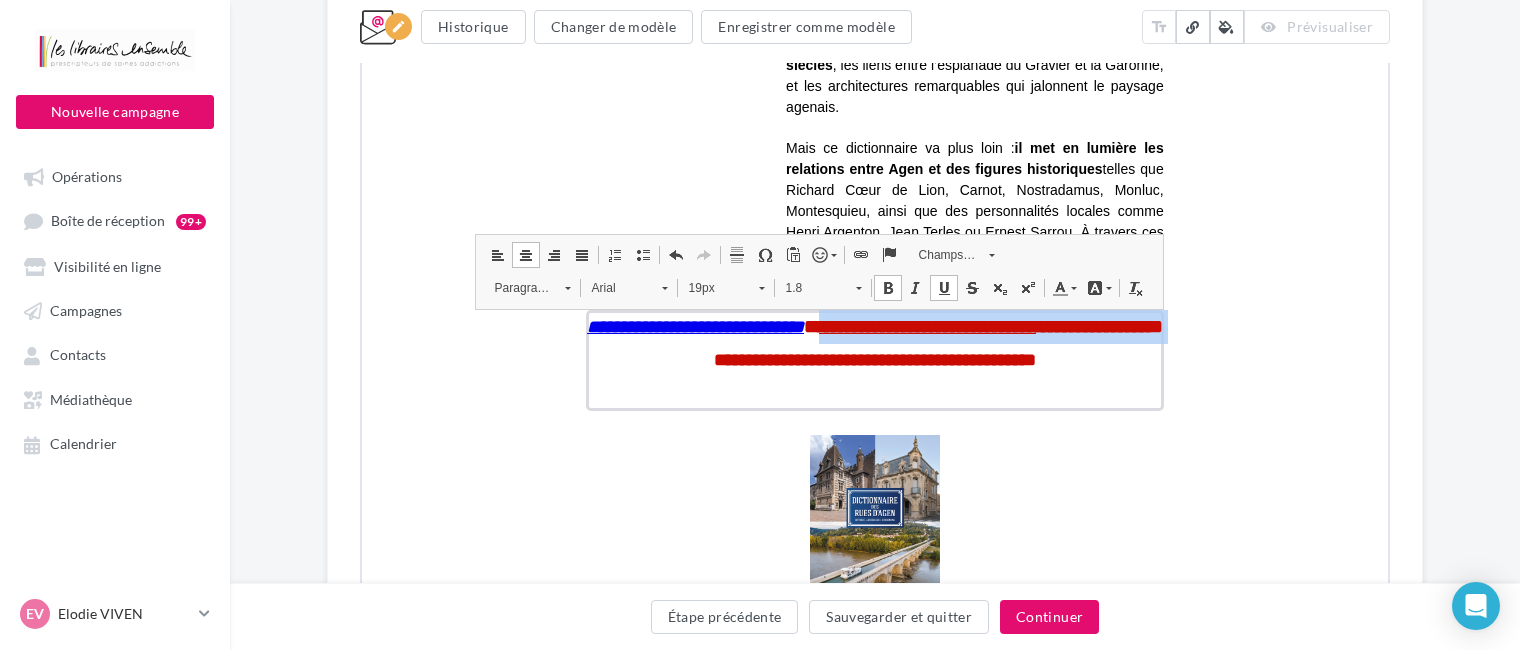 click on "19px" at bounding box center (712, 286) 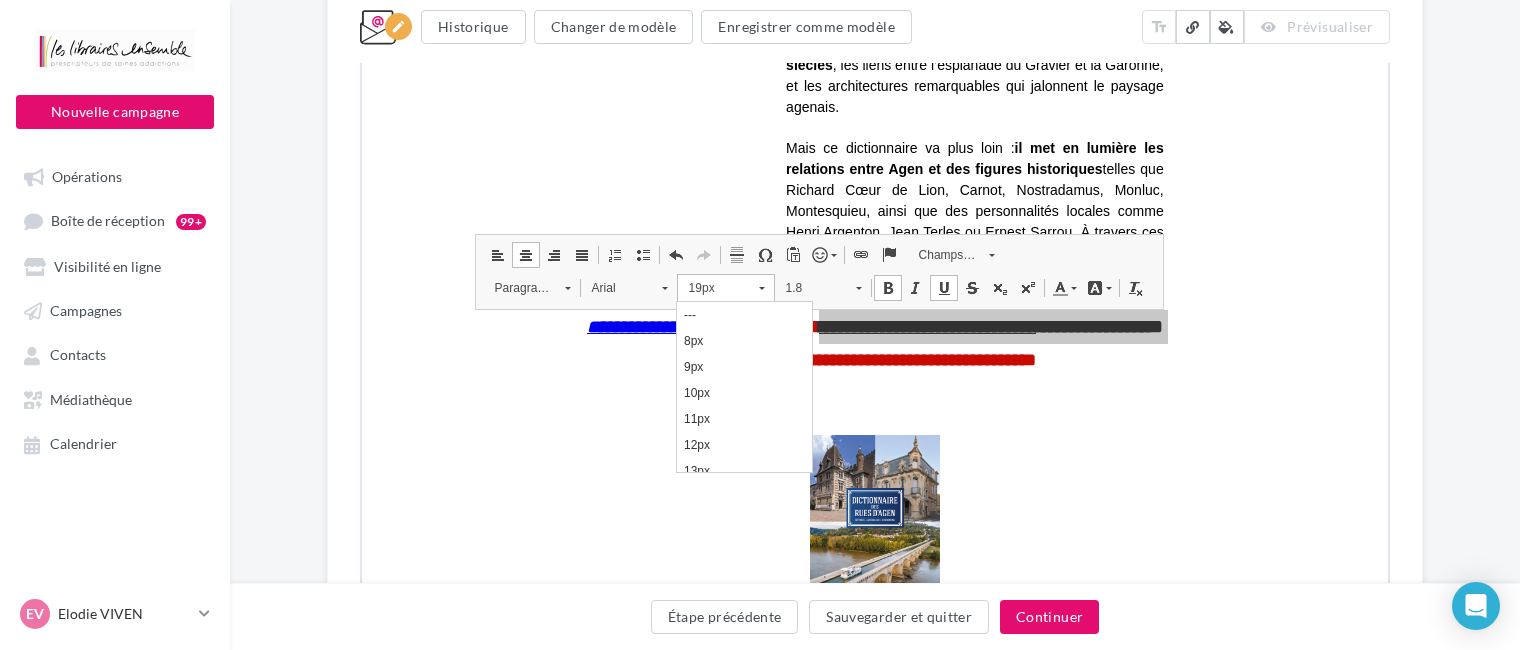 scroll, scrollTop: 252, scrollLeft: 0, axis: vertical 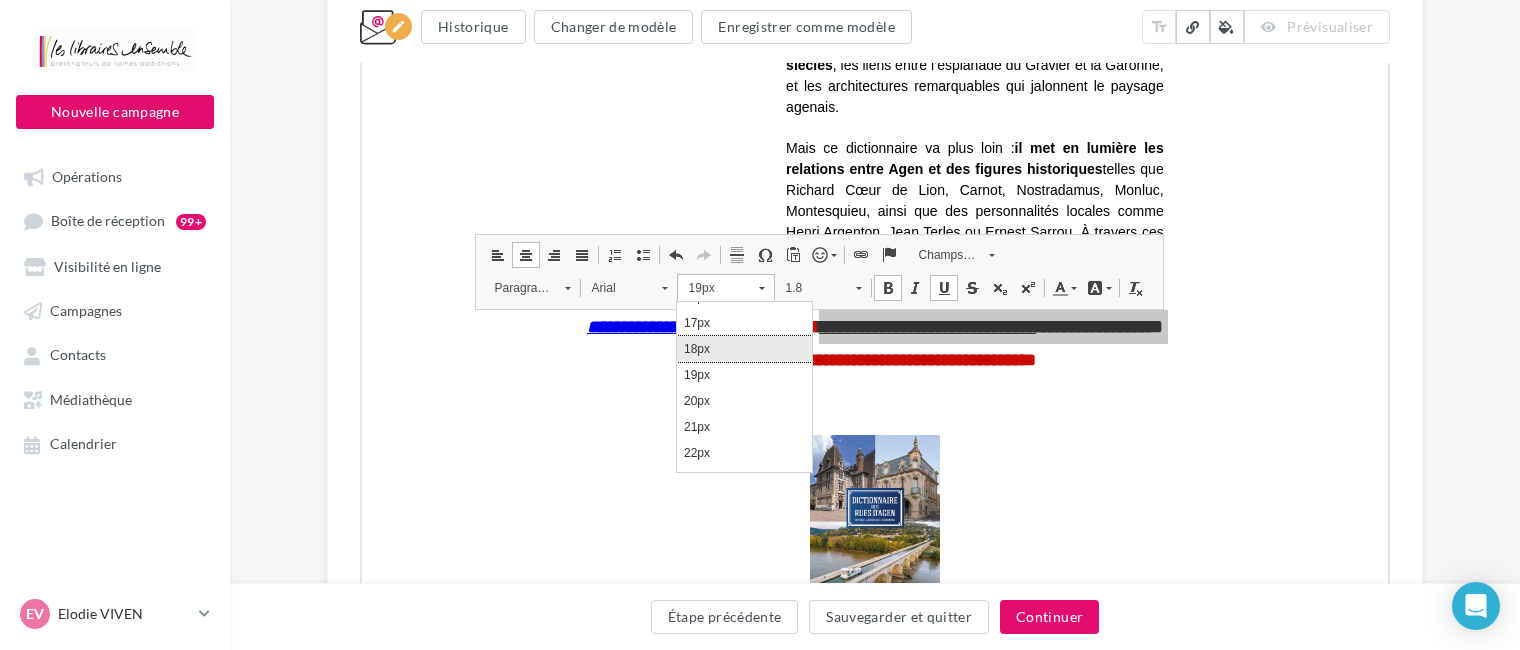 click on "18px" at bounding box center (744, 348) 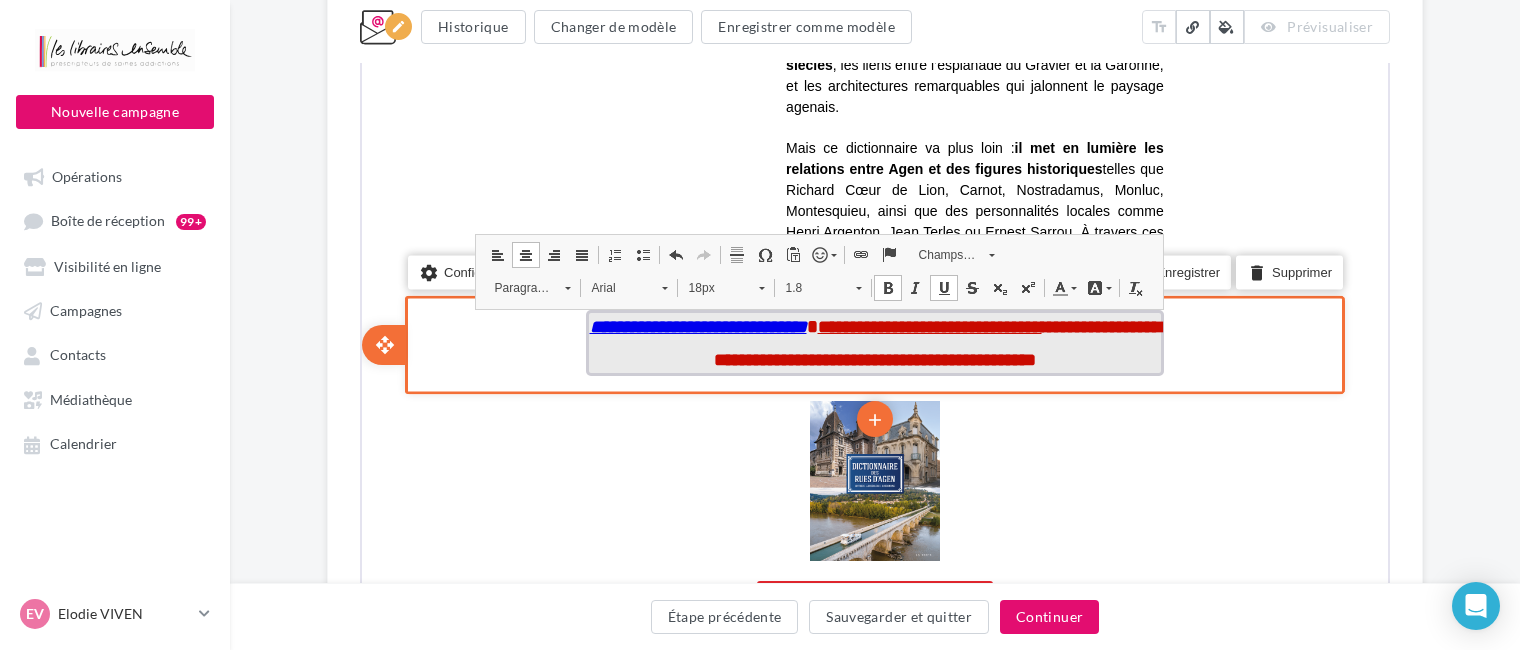 scroll, scrollTop: 0, scrollLeft: 0, axis: both 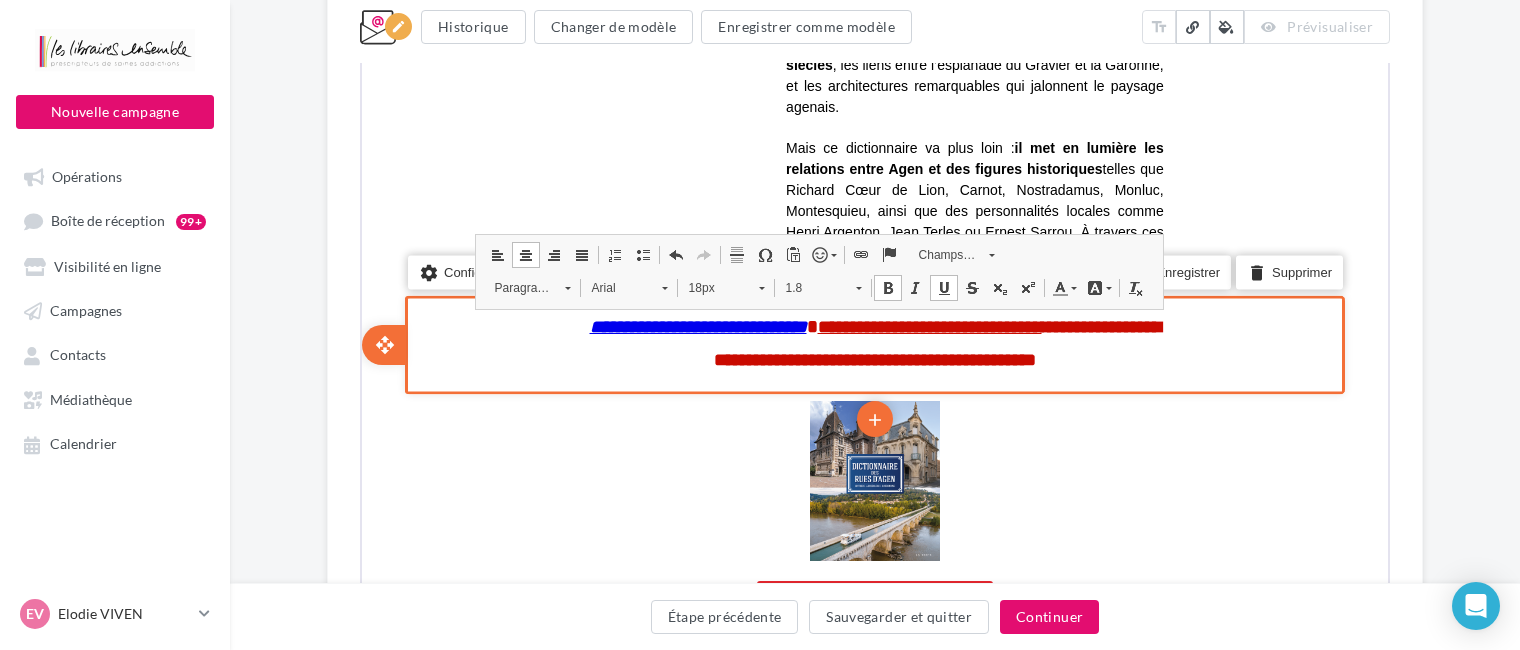click on "**********" at bounding box center [873, 343] 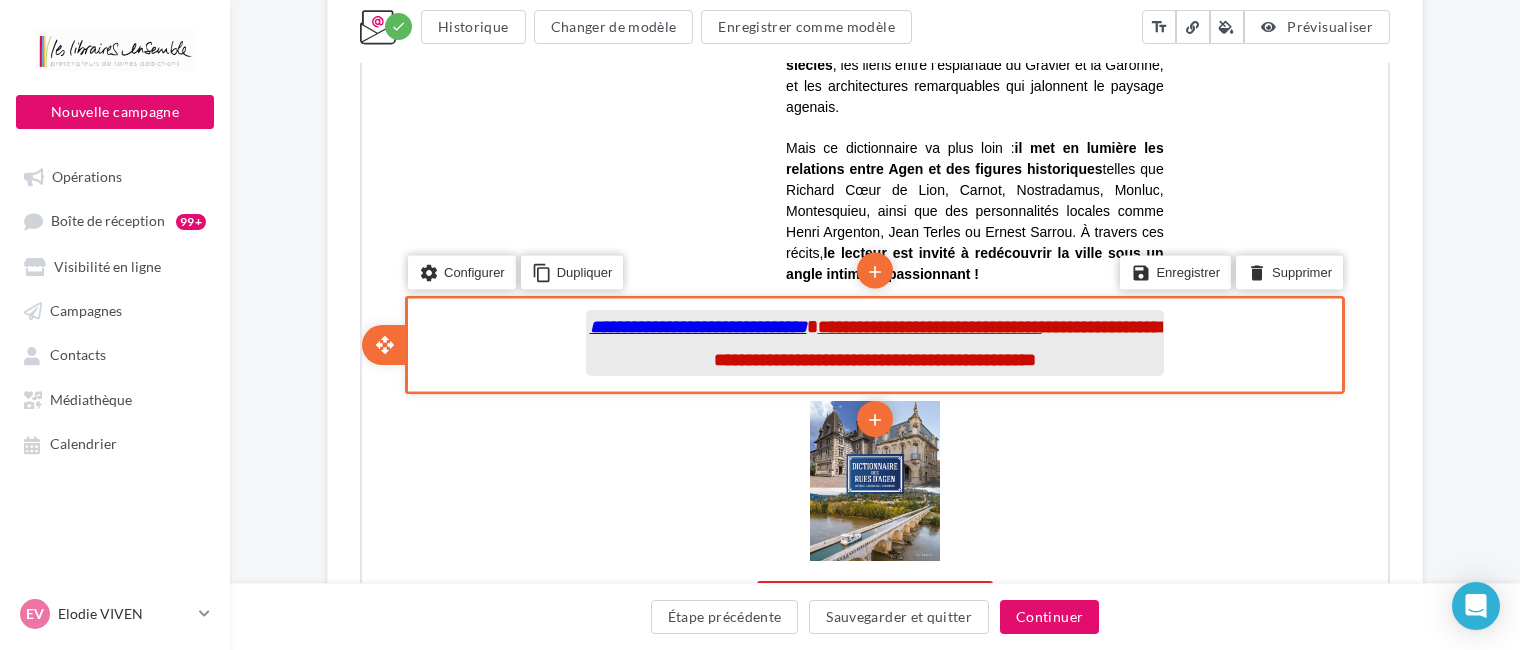 click on "**********" at bounding box center (987, 325) 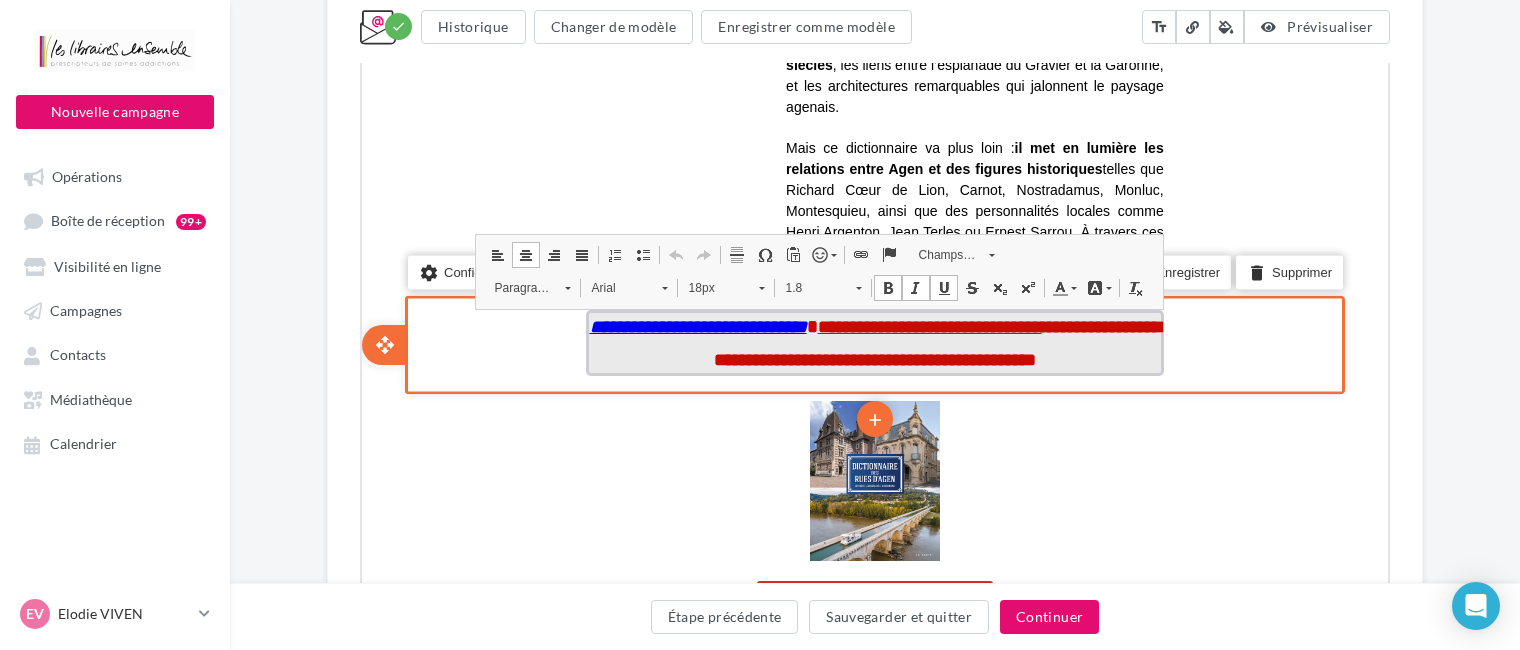 click on "**********" at bounding box center [987, 325] 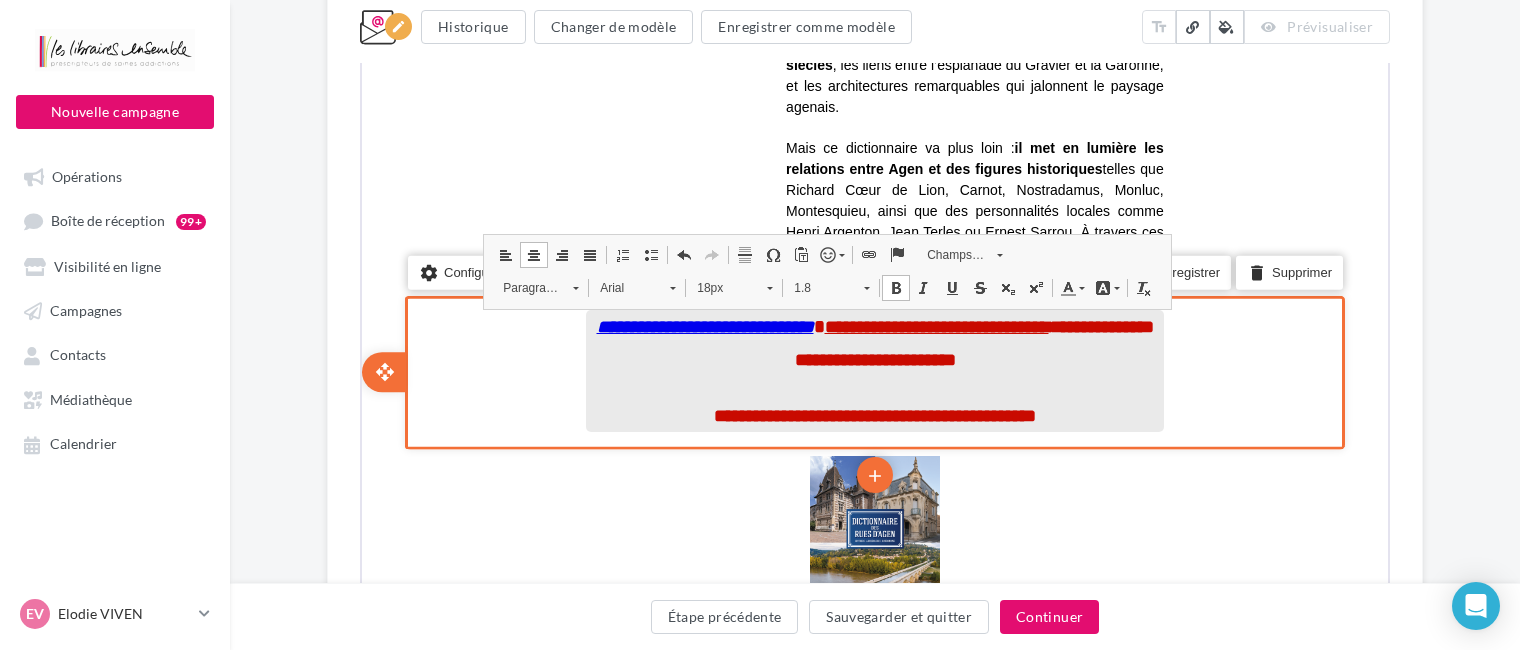click on "**********" at bounding box center [875, 60] 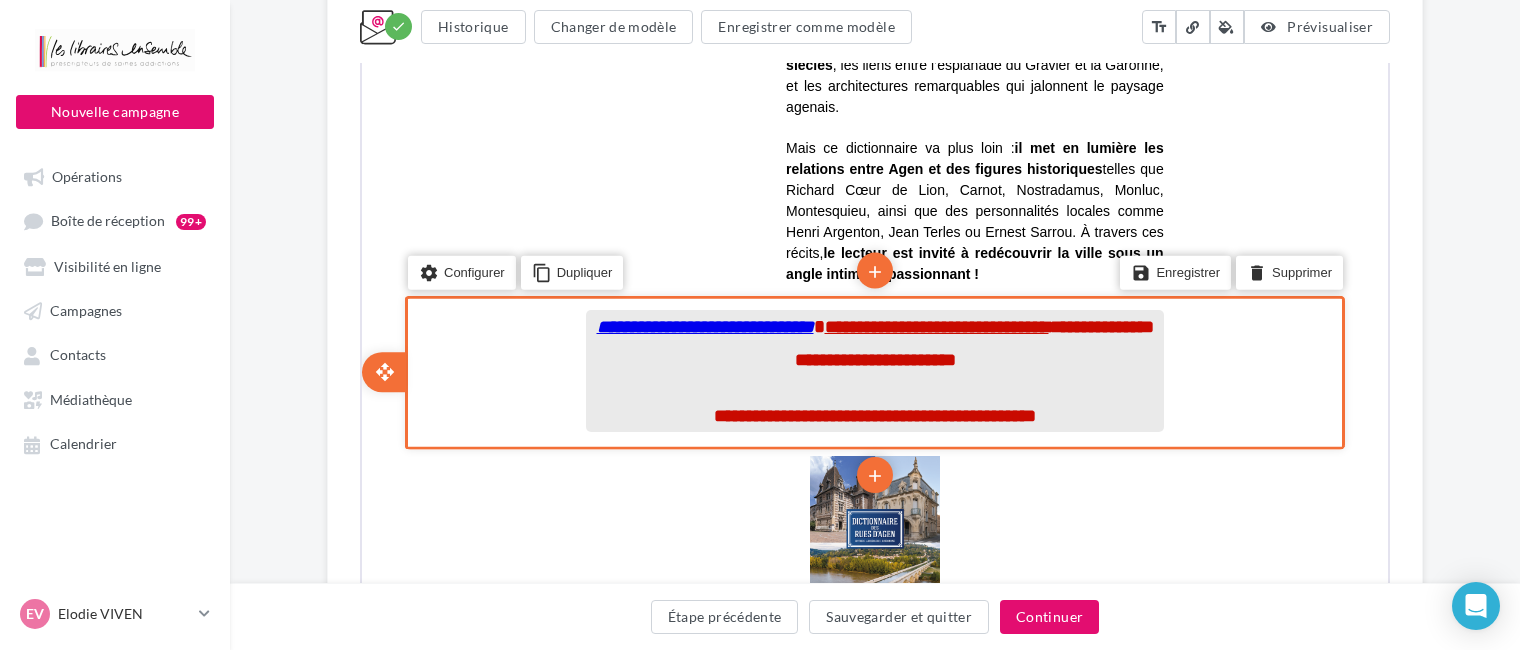 click on "**********" at bounding box center [935, 325] 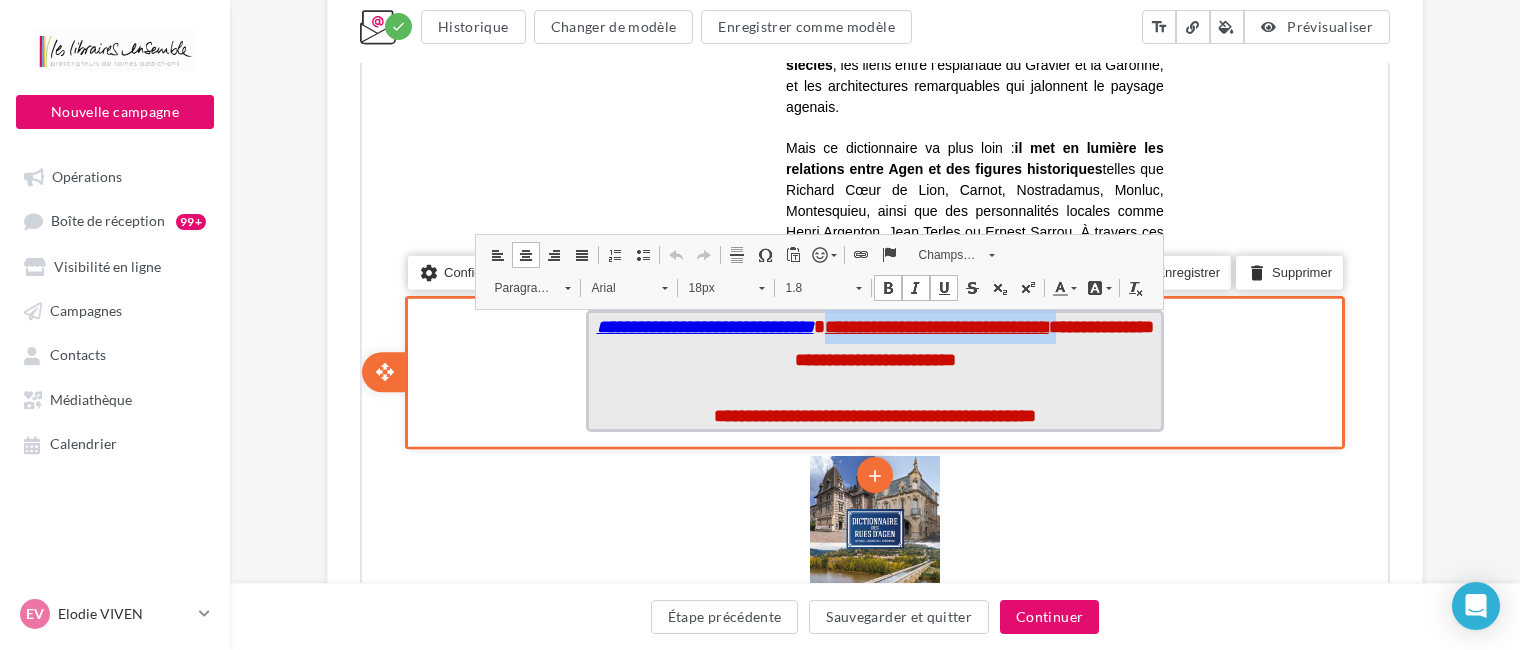 drag, startPoint x: 1131, startPoint y: 319, endPoint x: 870, endPoint y: 317, distance: 261.00766 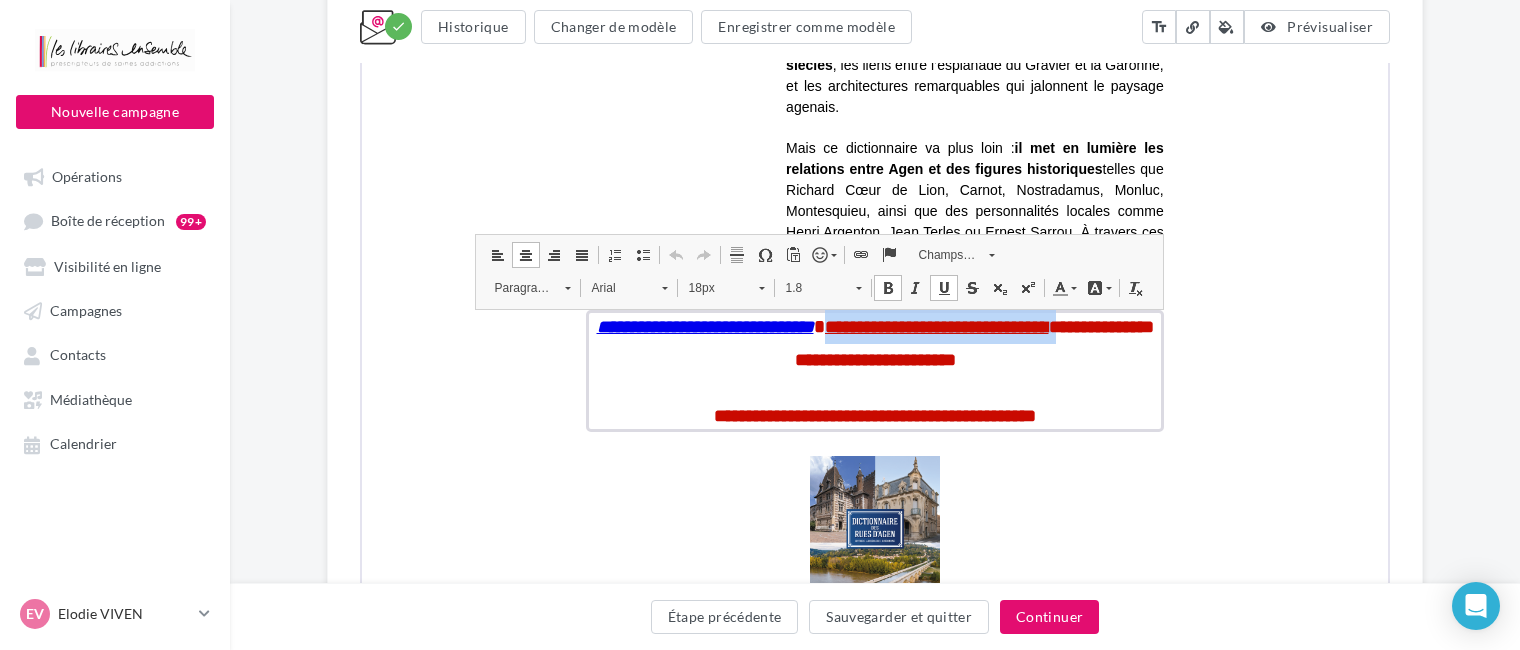 click on "18px" at bounding box center [712, 286] 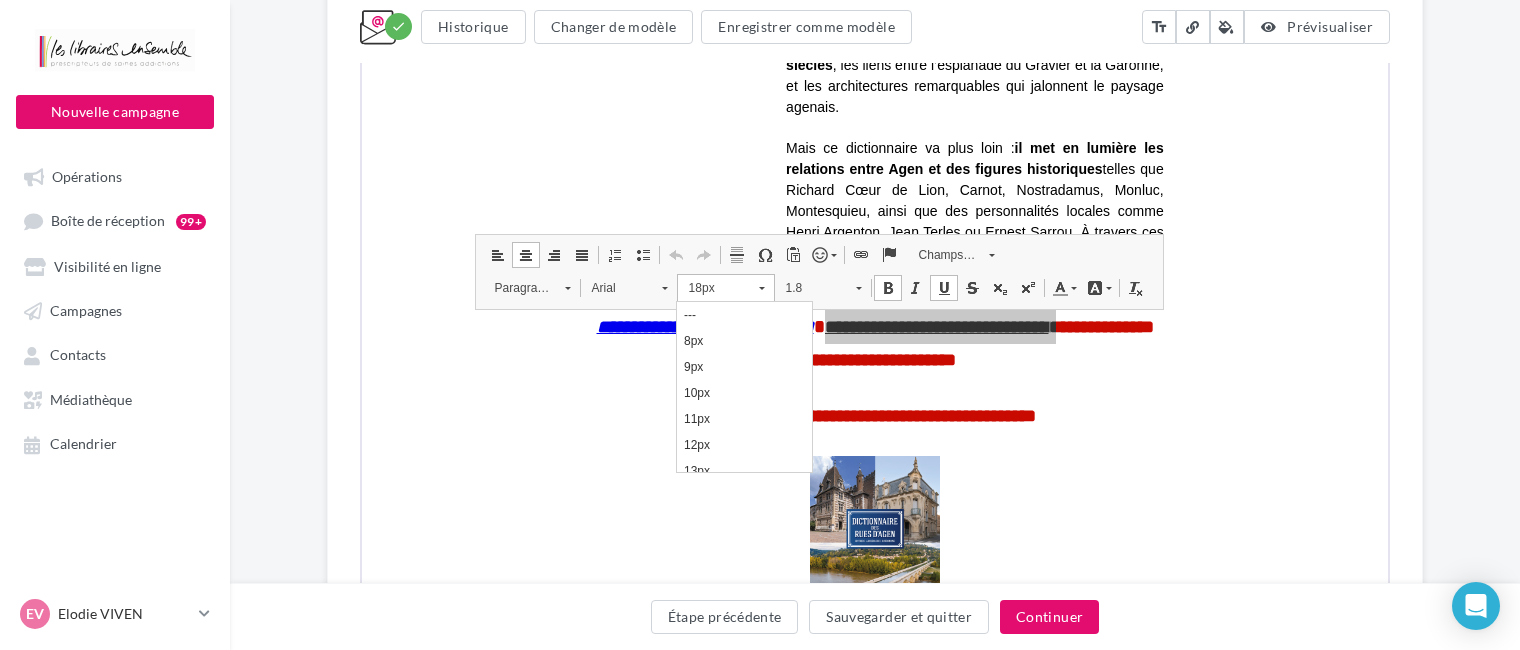 scroll, scrollTop: 226, scrollLeft: 0, axis: vertical 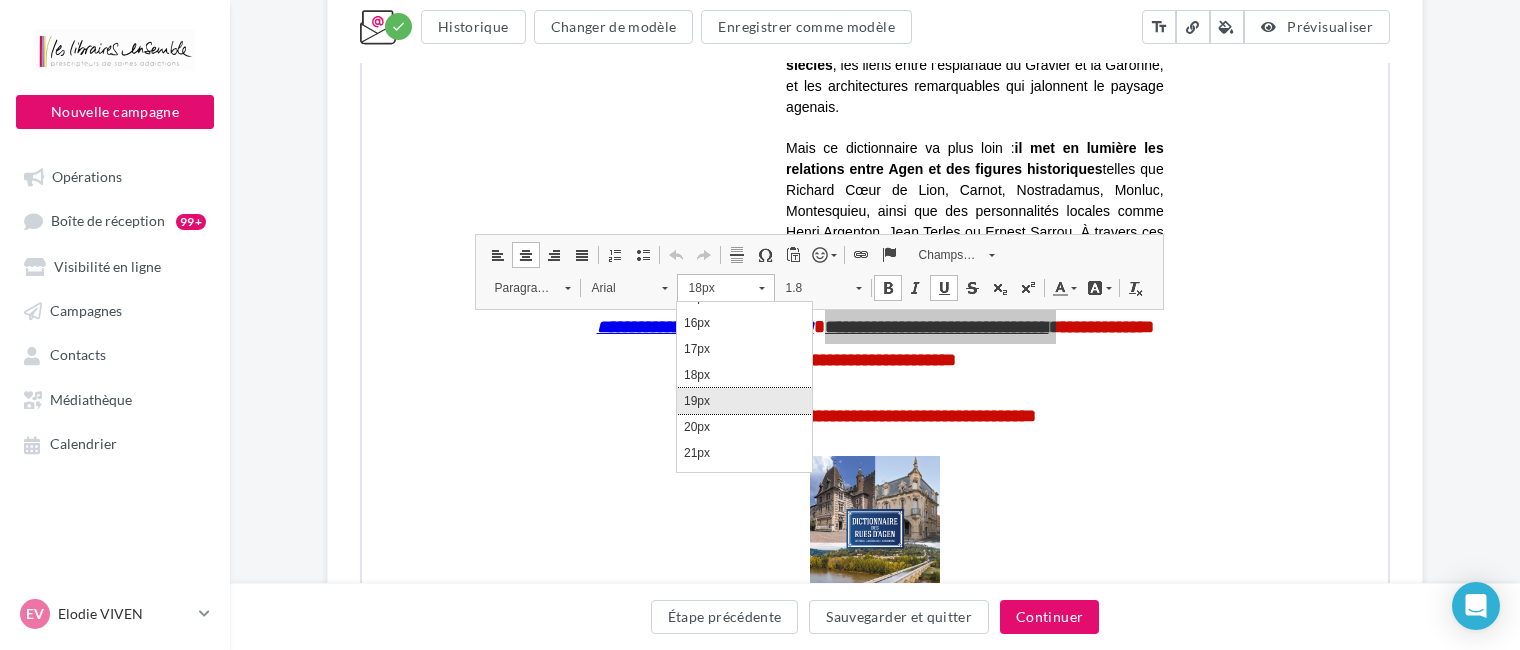click on "19px" at bounding box center (744, 400) 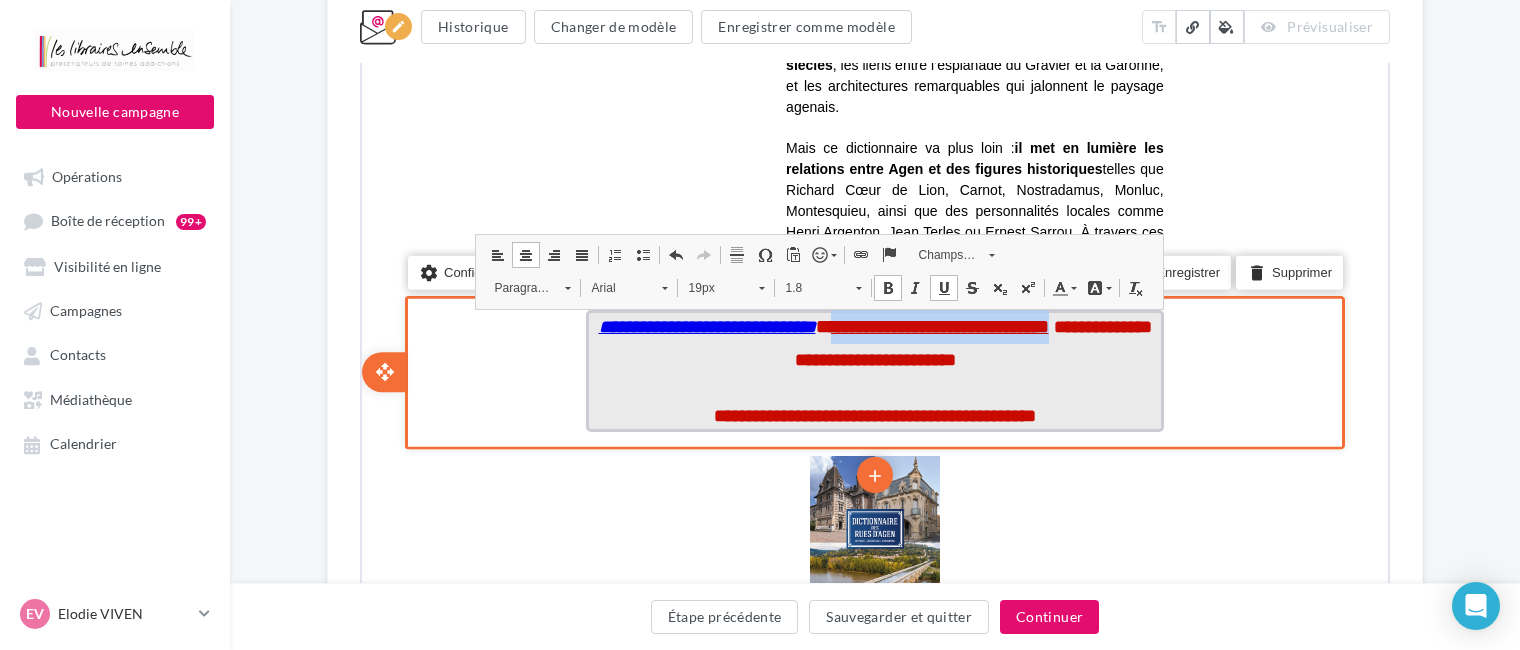scroll, scrollTop: 0, scrollLeft: 0, axis: both 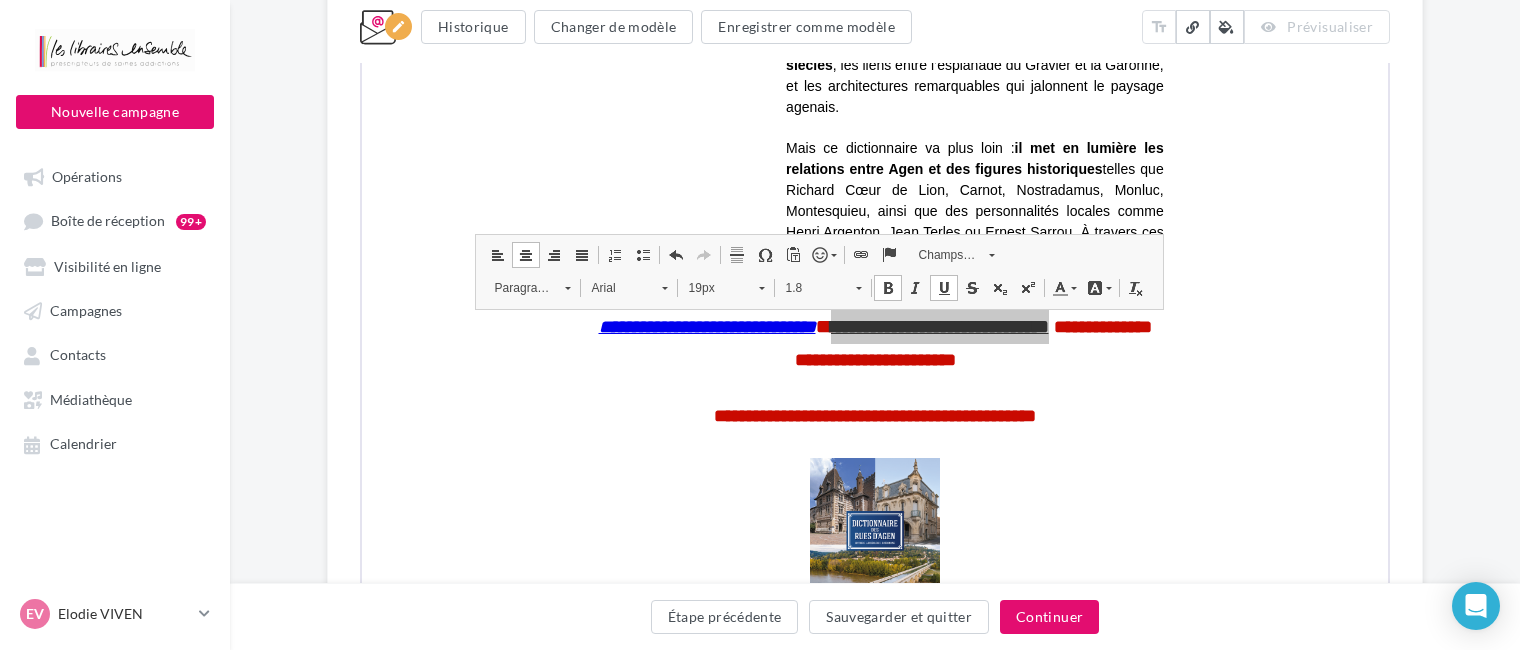 click on "**********" at bounding box center (875, 88) 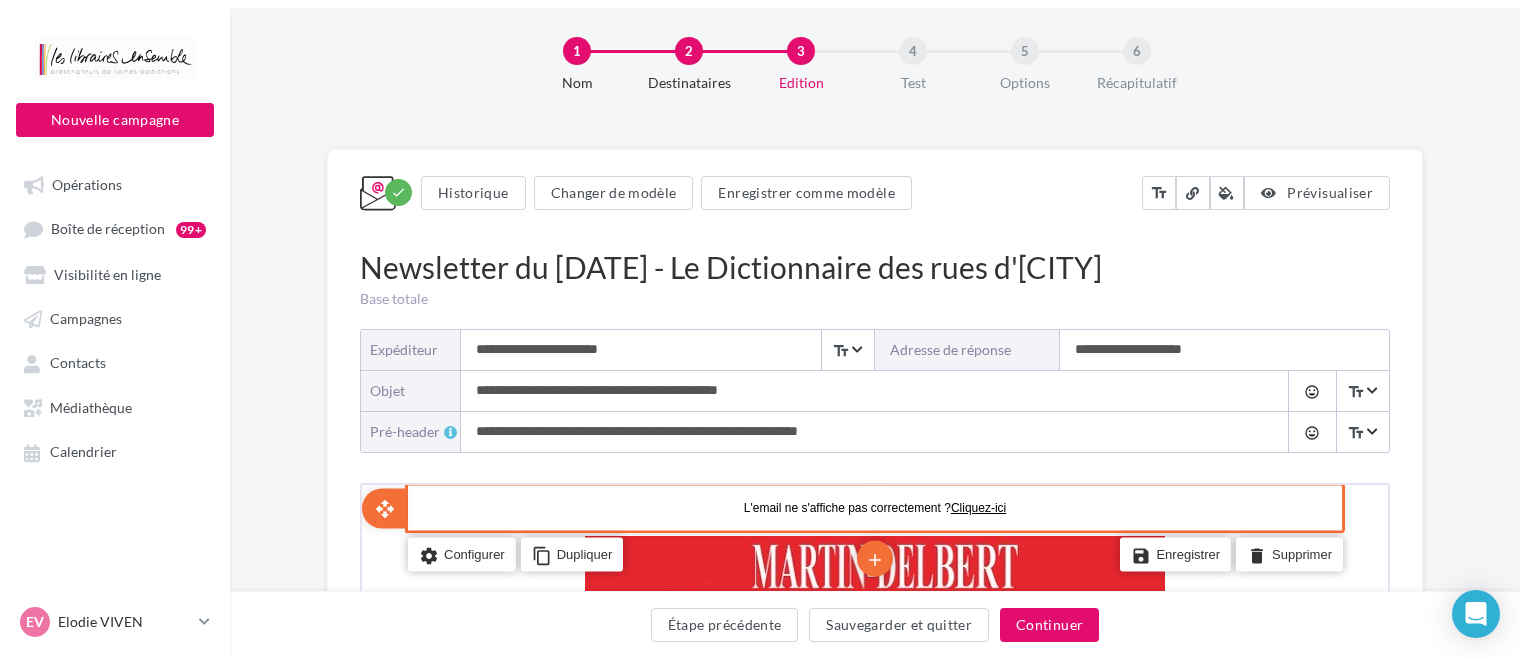 scroll, scrollTop: 0, scrollLeft: 0, axis: both 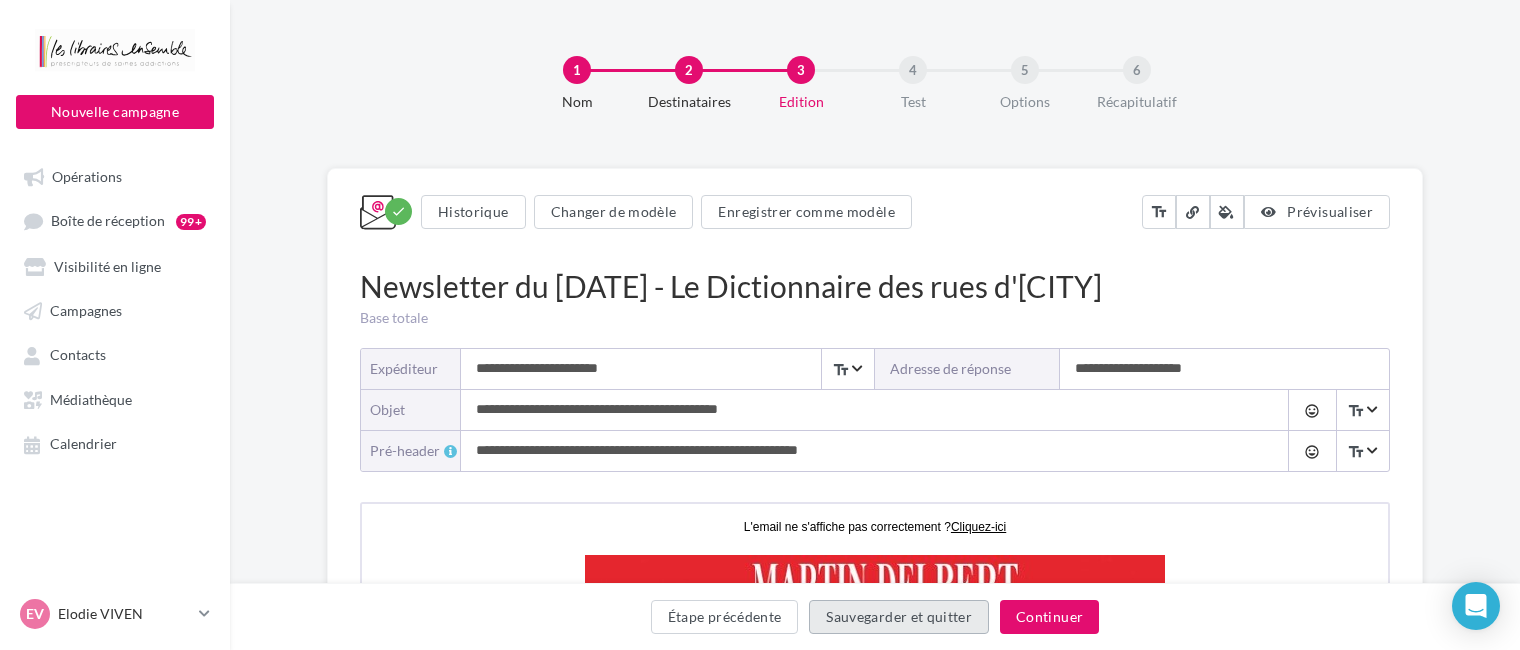 click on "Sauvegarder et quitter" at bounding box center [899, 617] 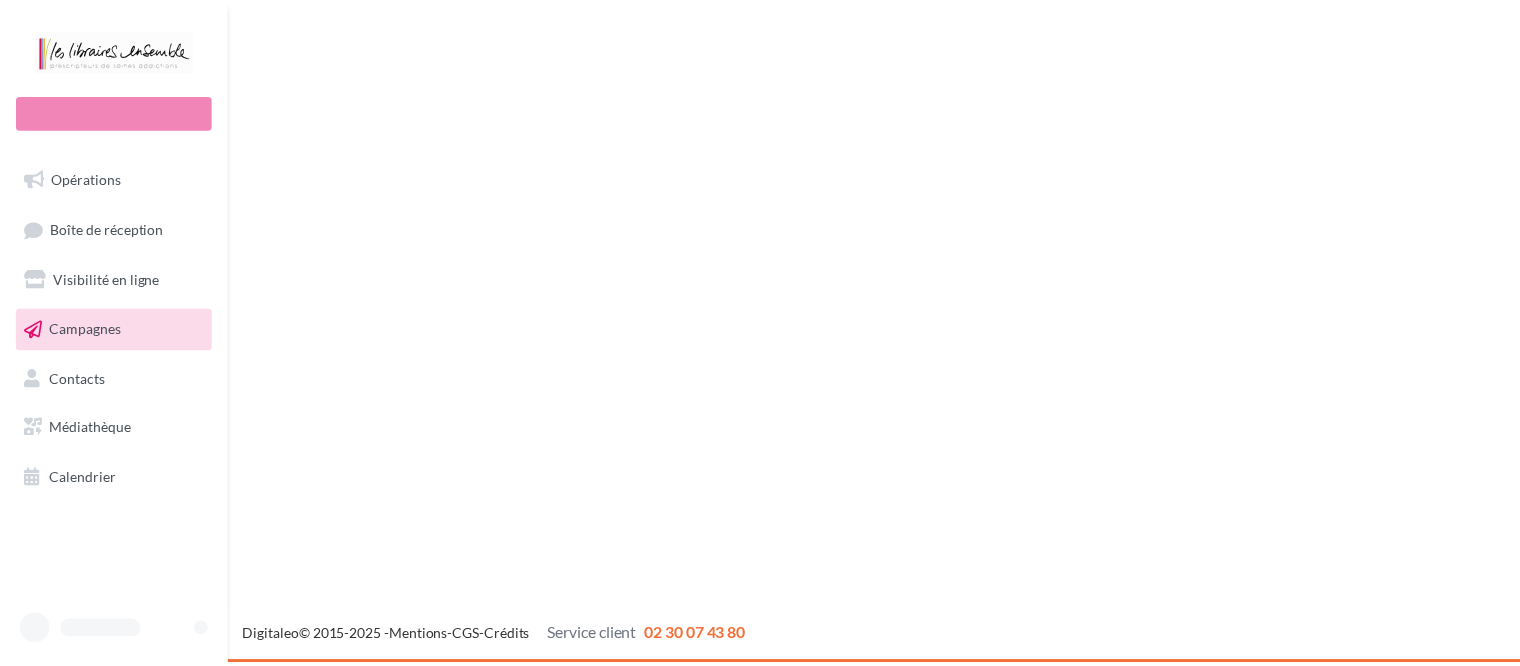 scroll, scrollTop: 0, scrollLeft: 0, axis: both 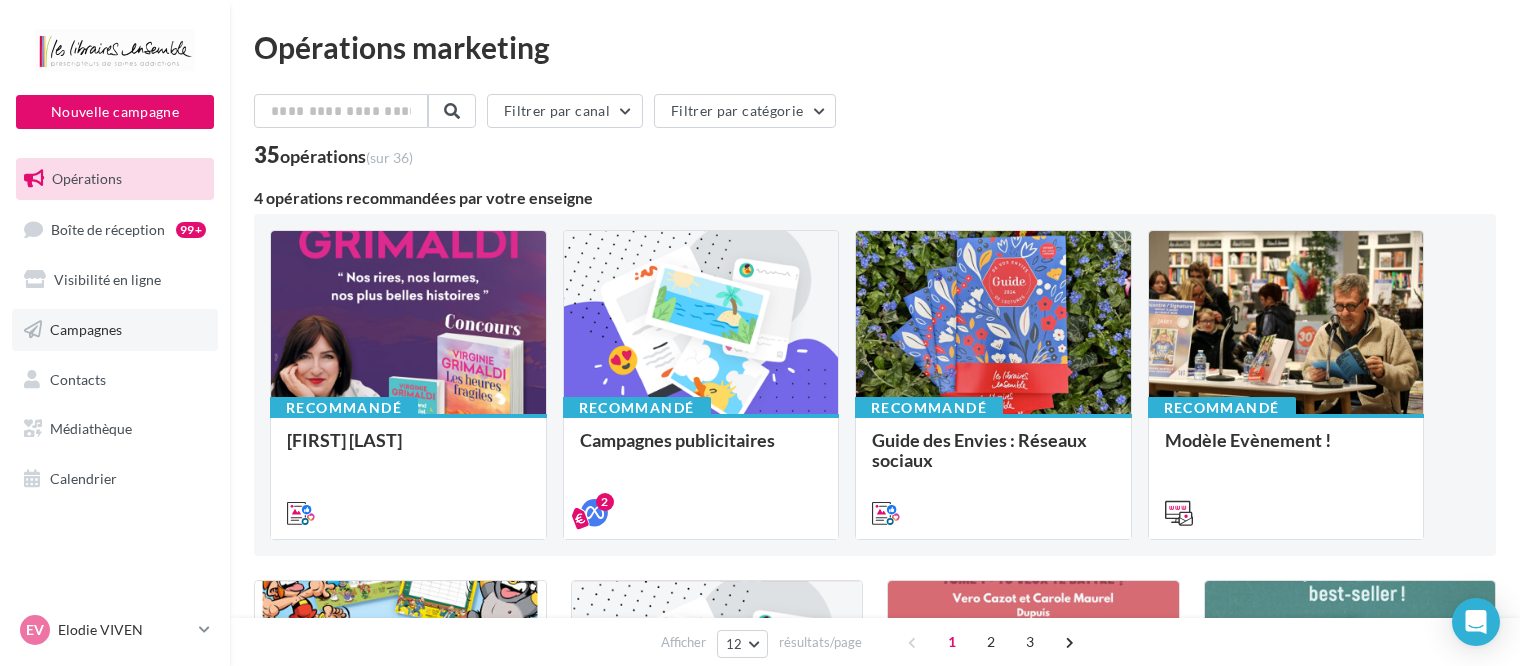 click on "Campagnes" at bounding box center (86, 329) 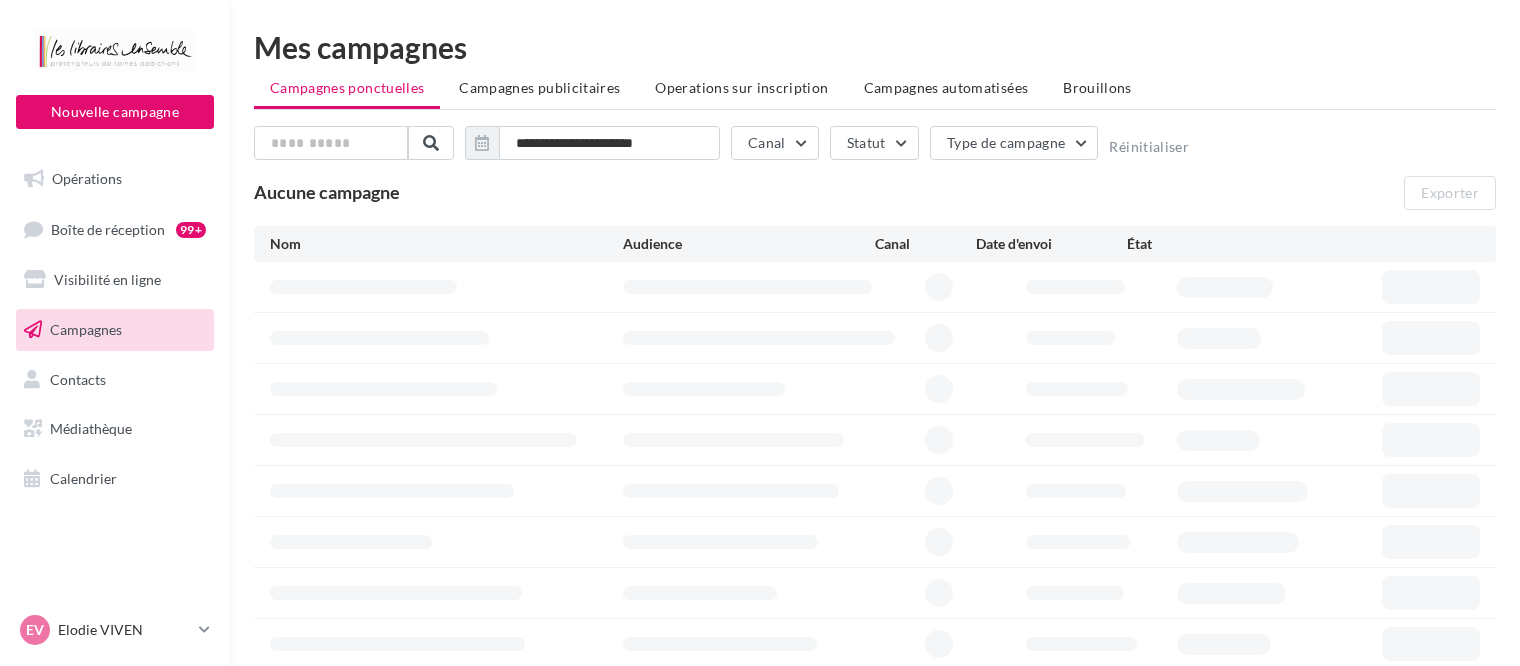scroll, scrollTop: 0, scrollLeft: 0, axis: both 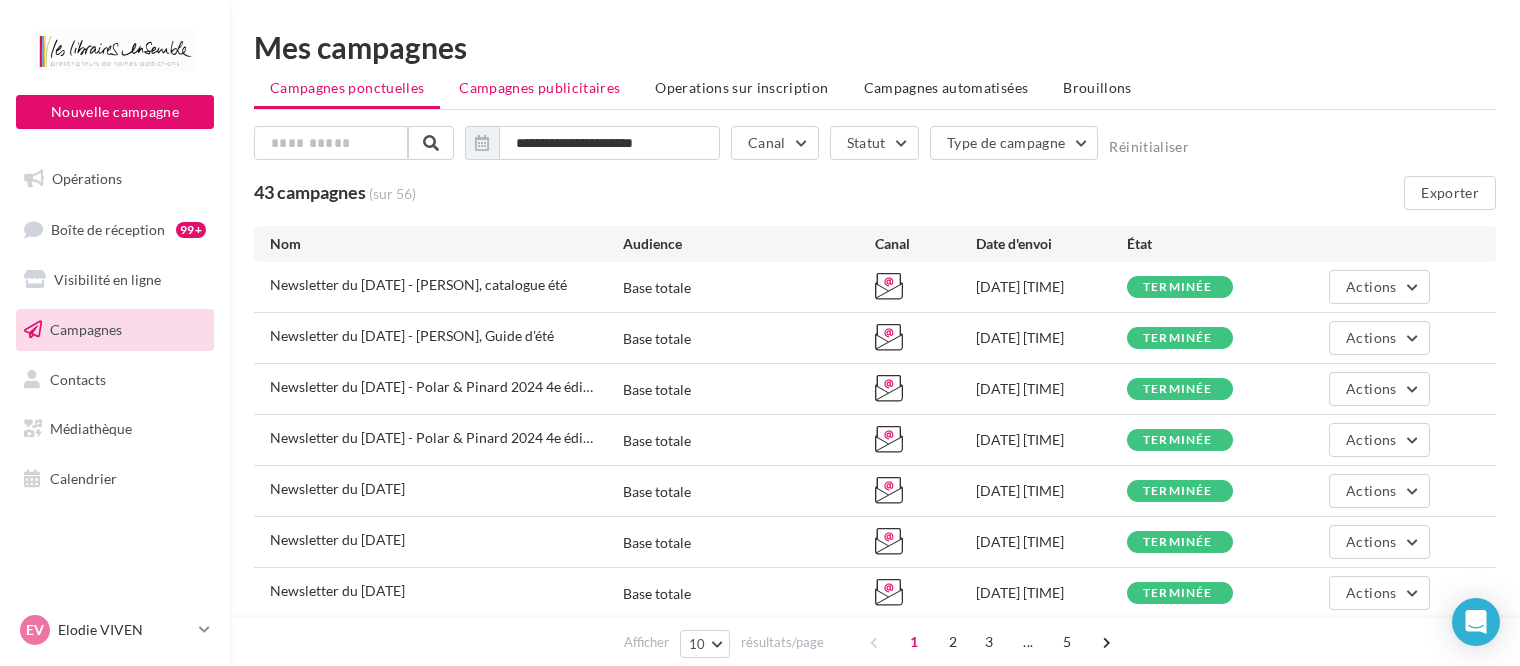 click on "Campagnes publicitaires" at bounding box center (539, 87) 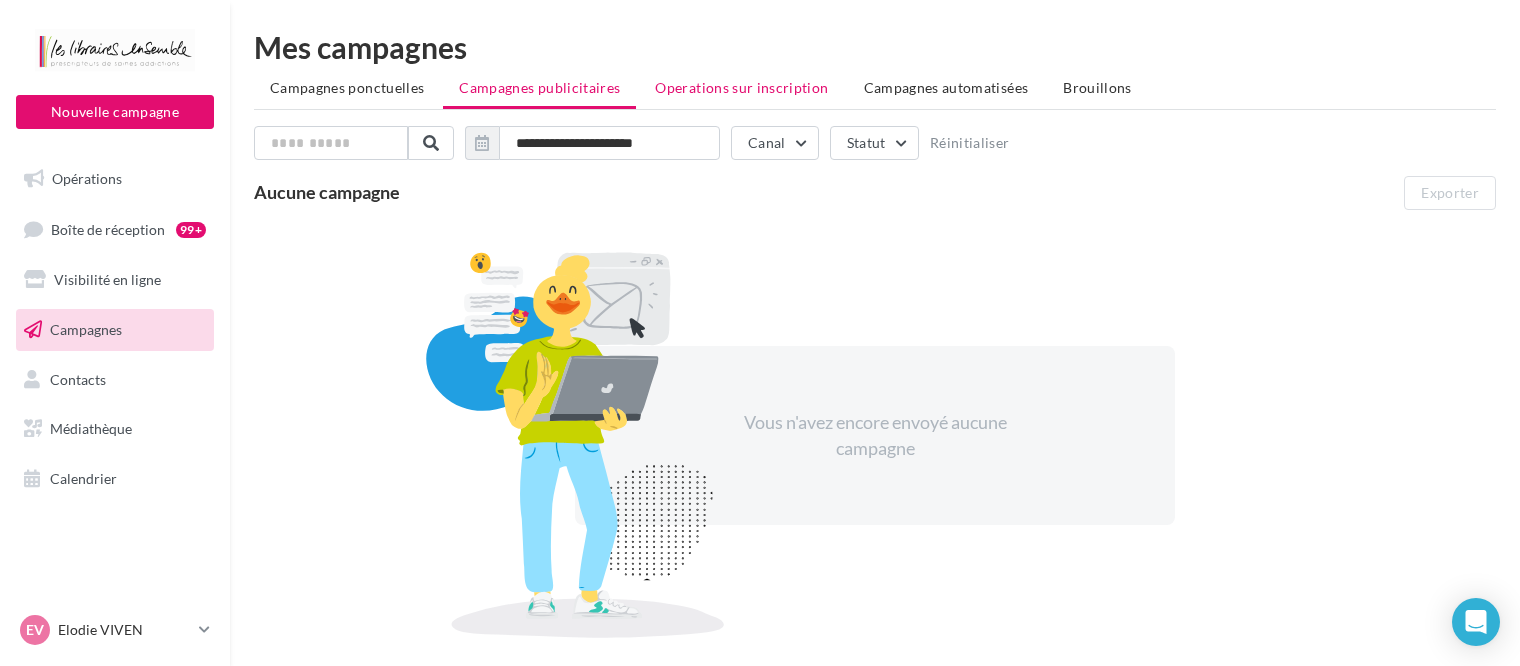 click on "Operations sur inscription" at bounding box center [741, 87] 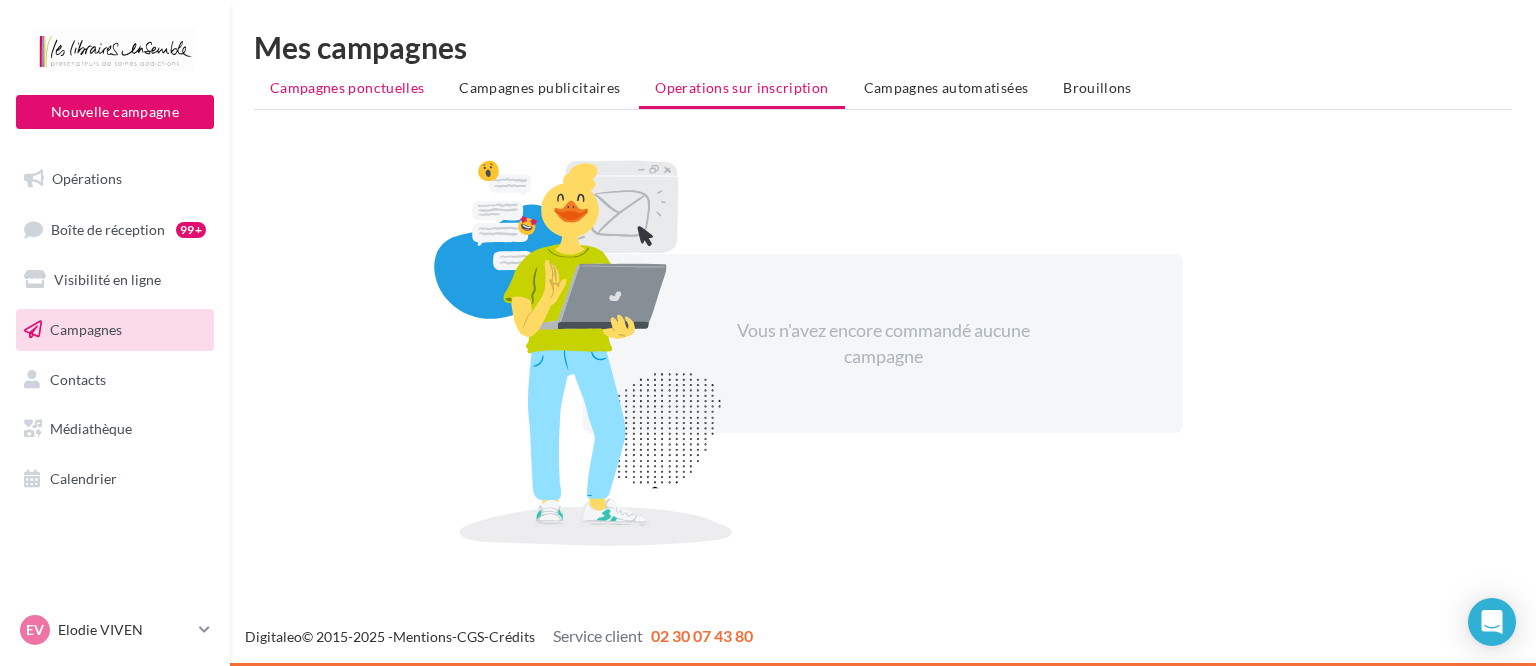 click on "Campagnes ponctuelles" at bounding box center [347, 87] 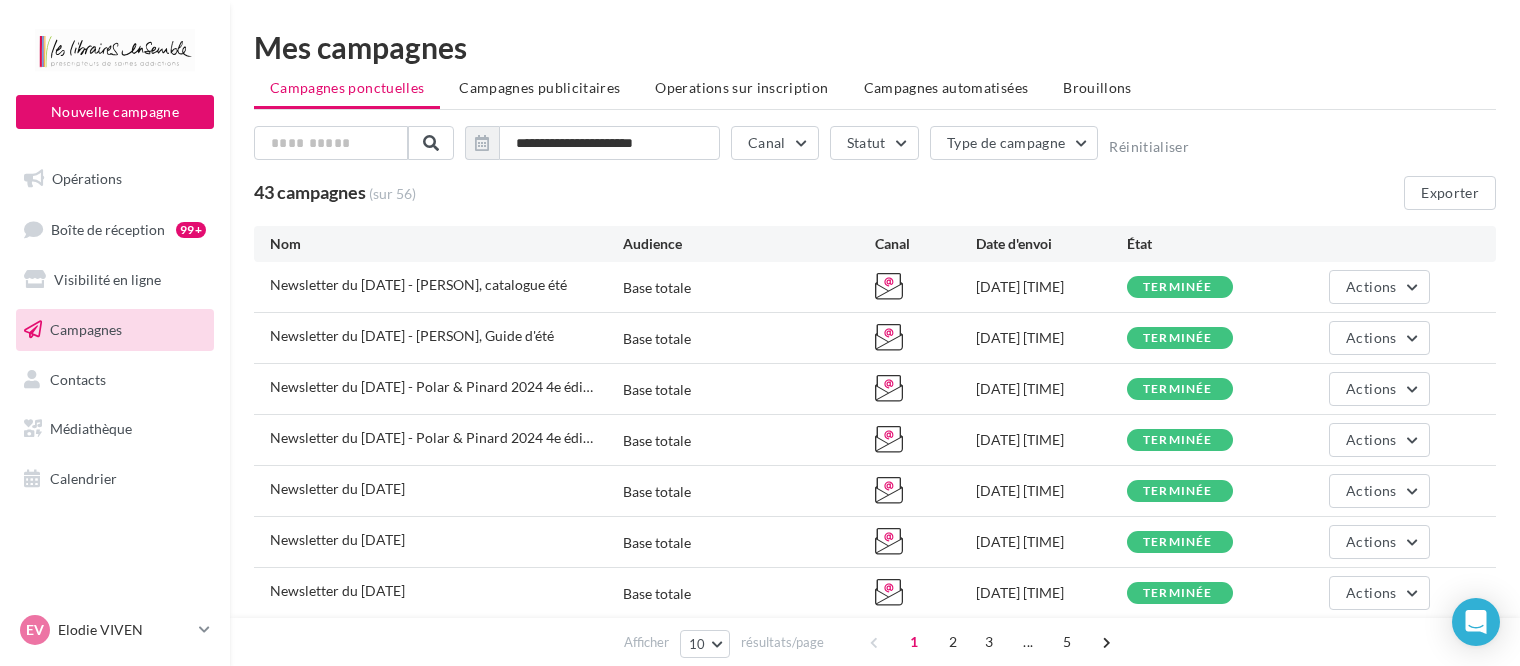 click on "Brouillons" at bounding box center [1097, 87] 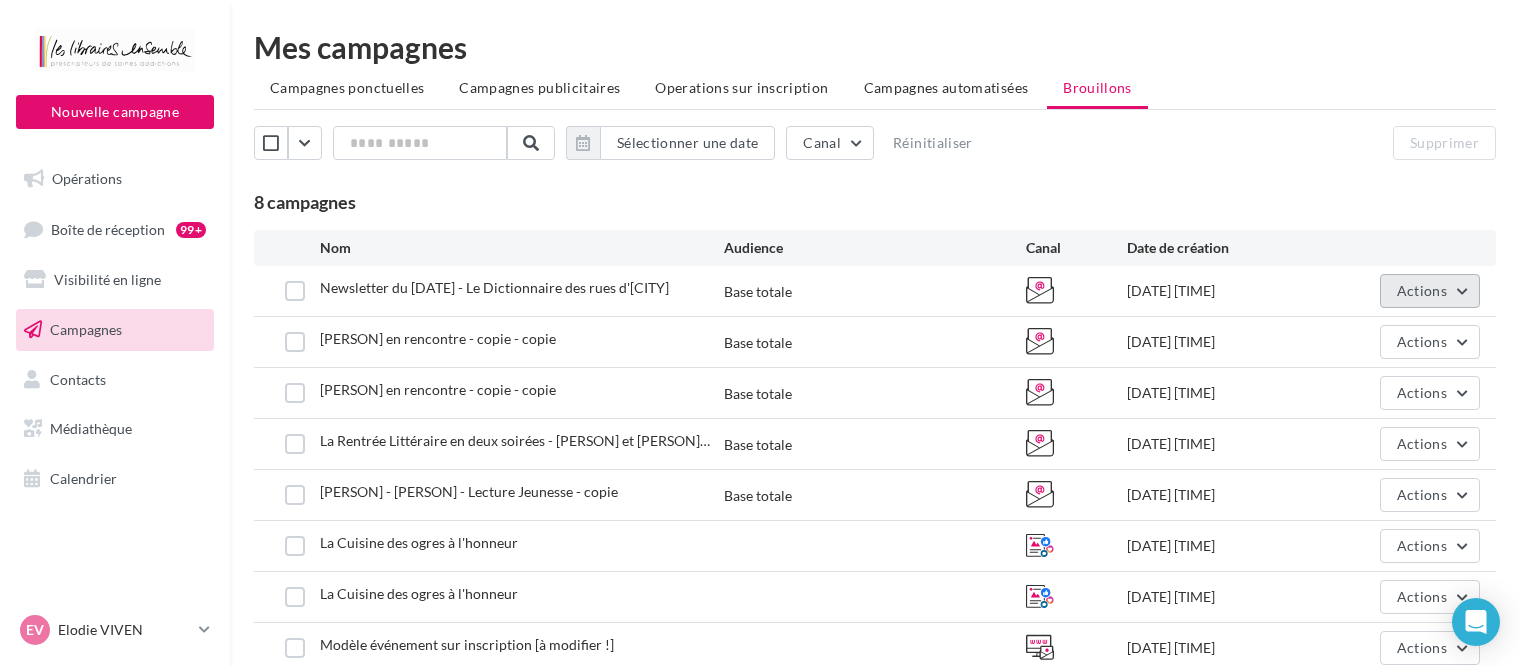 click on "Actions" at bounding box center [1422, 290] 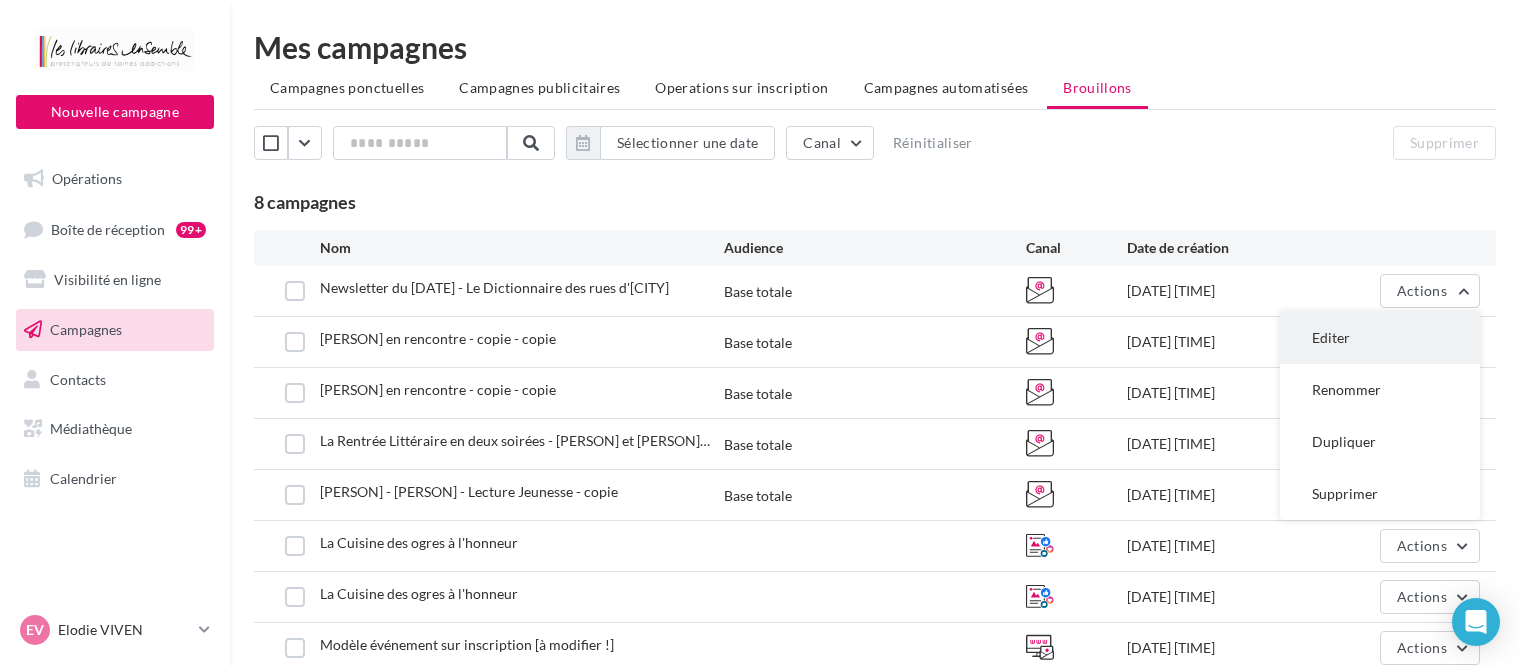 click on "Editer" at bounding box center [1380, 338] 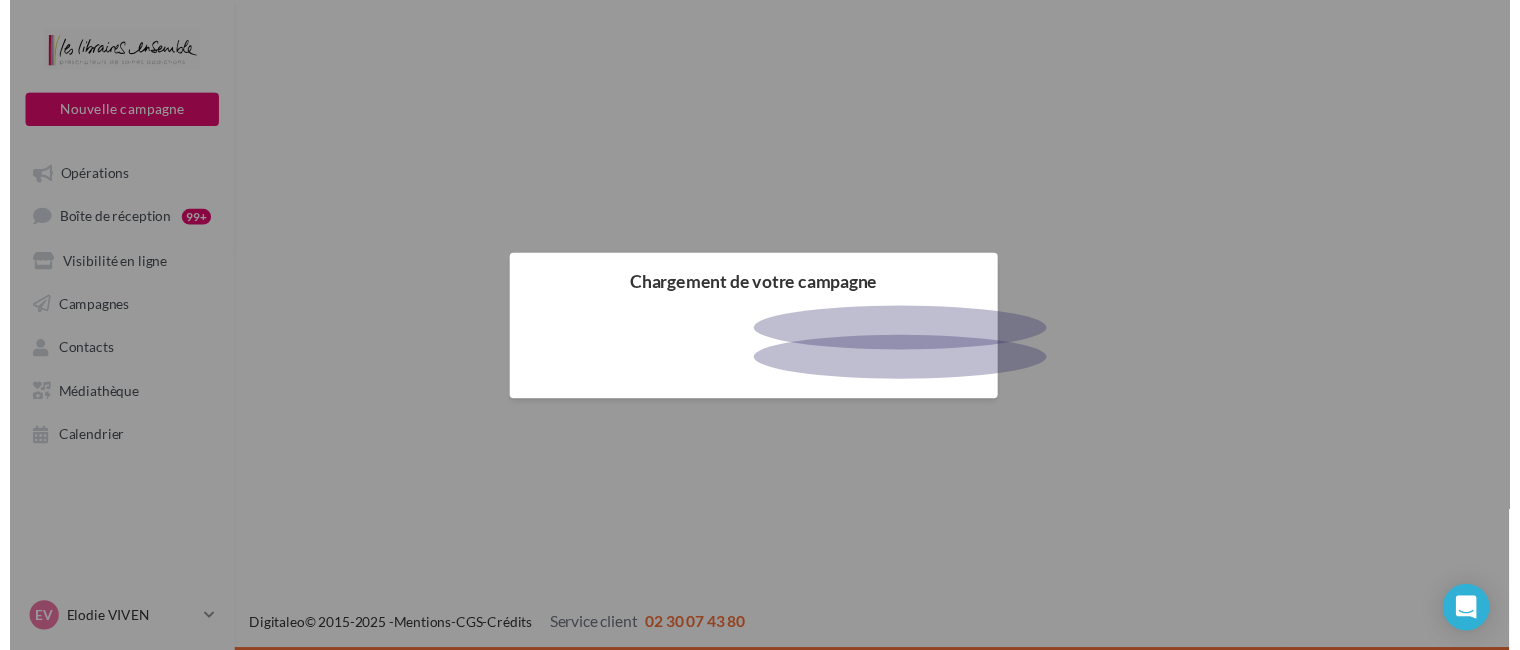 scroll, scrollTop: 0, scrollLeft: 0, axis: both 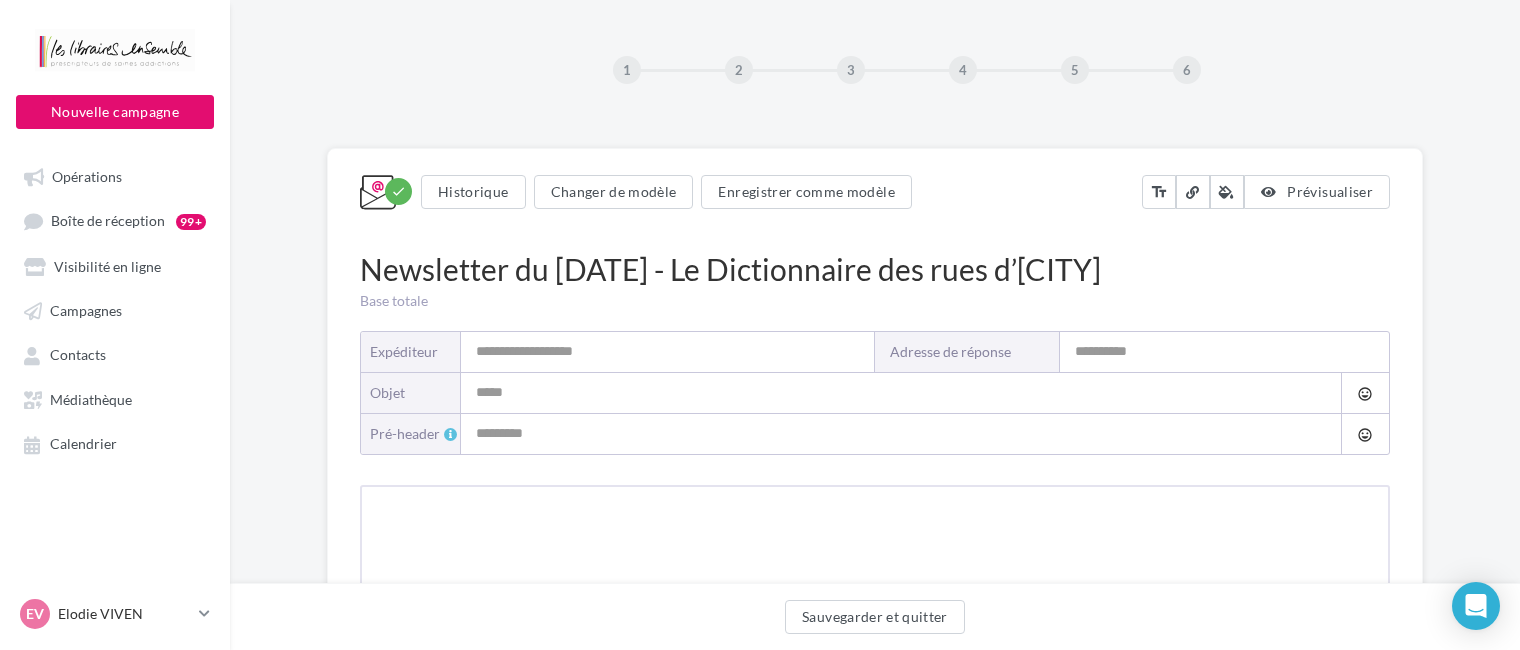 type on "**********" 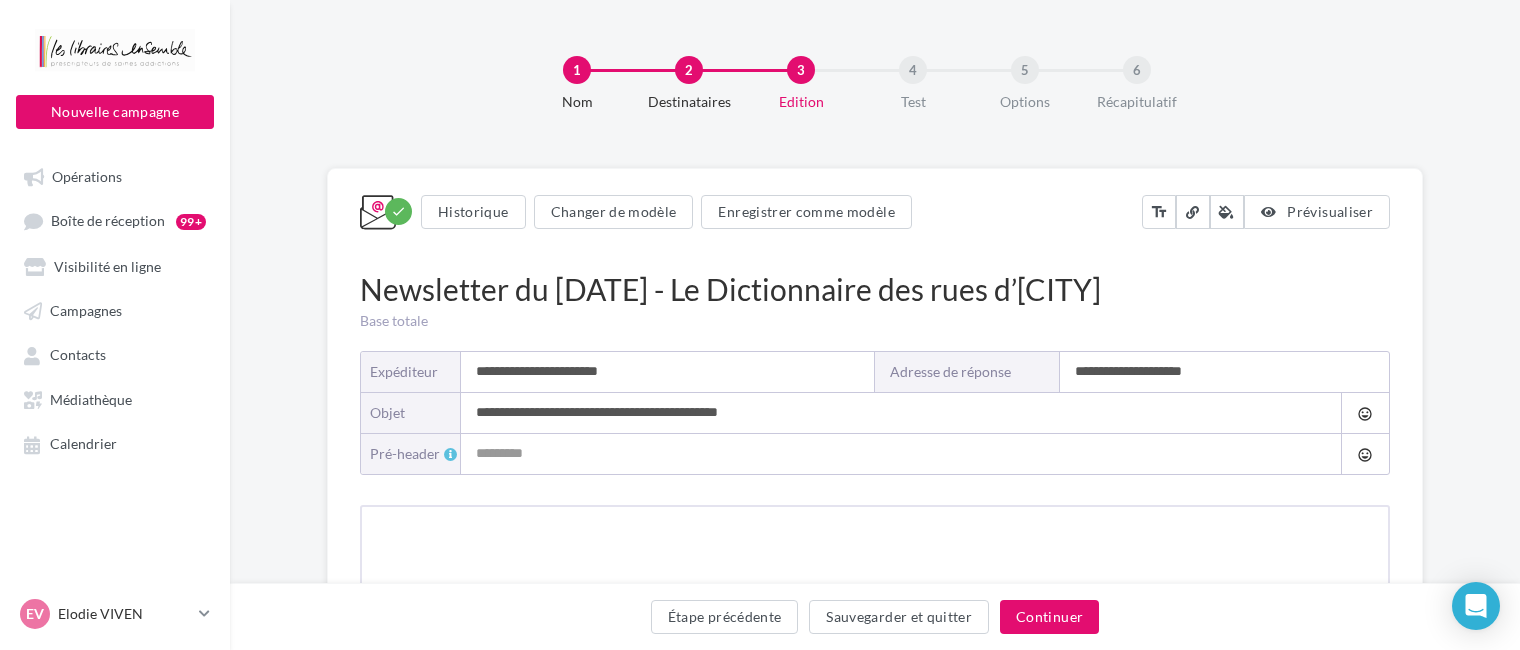 type on "**********" 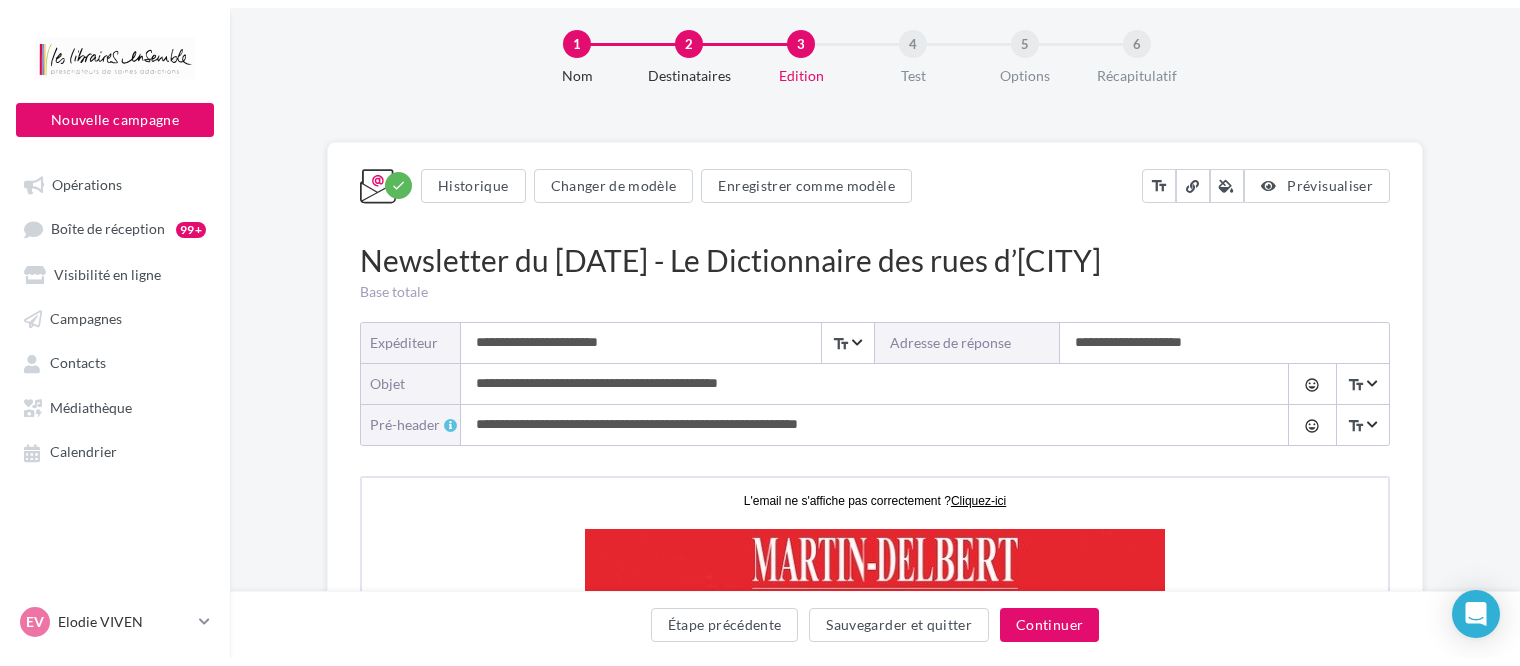 scroll, scrollTop: 0, scrollLeft: 0, axis: both 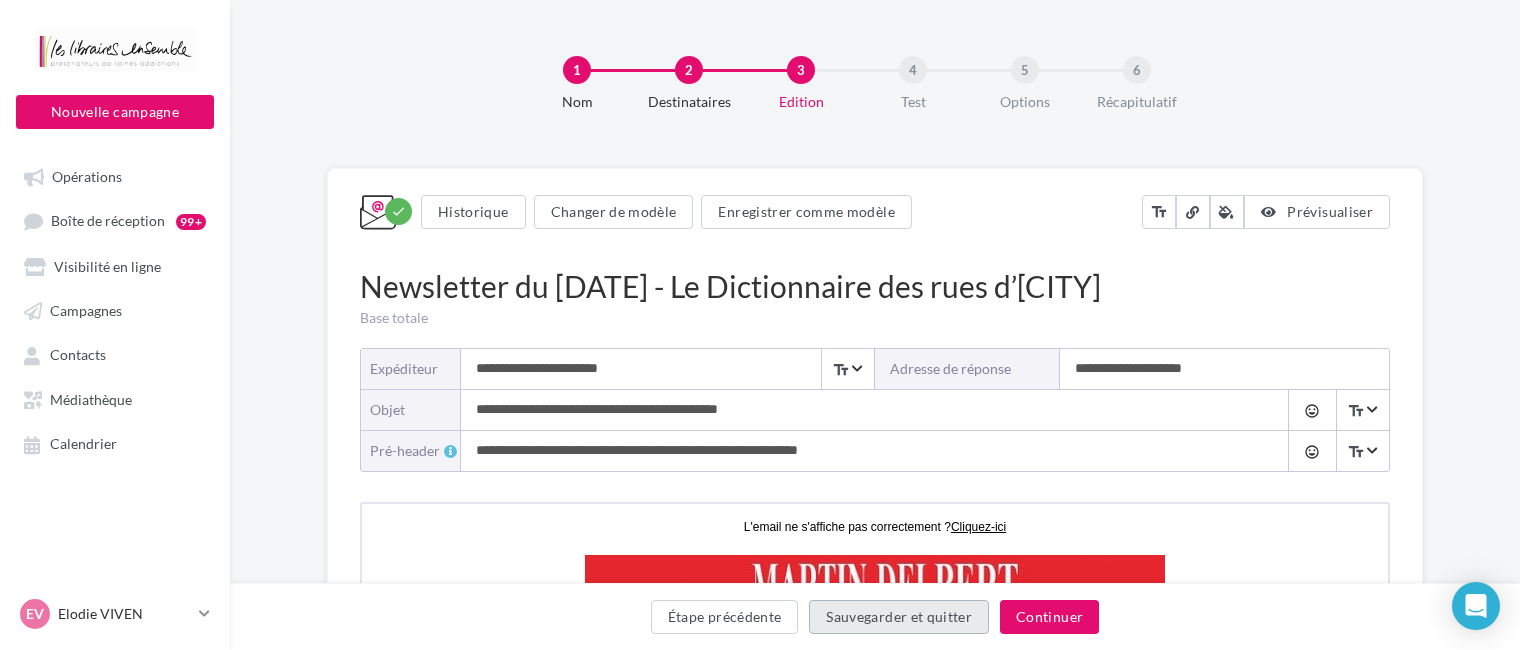 click on "Sauvegarder et quitter" at bounding box center [899, 617] 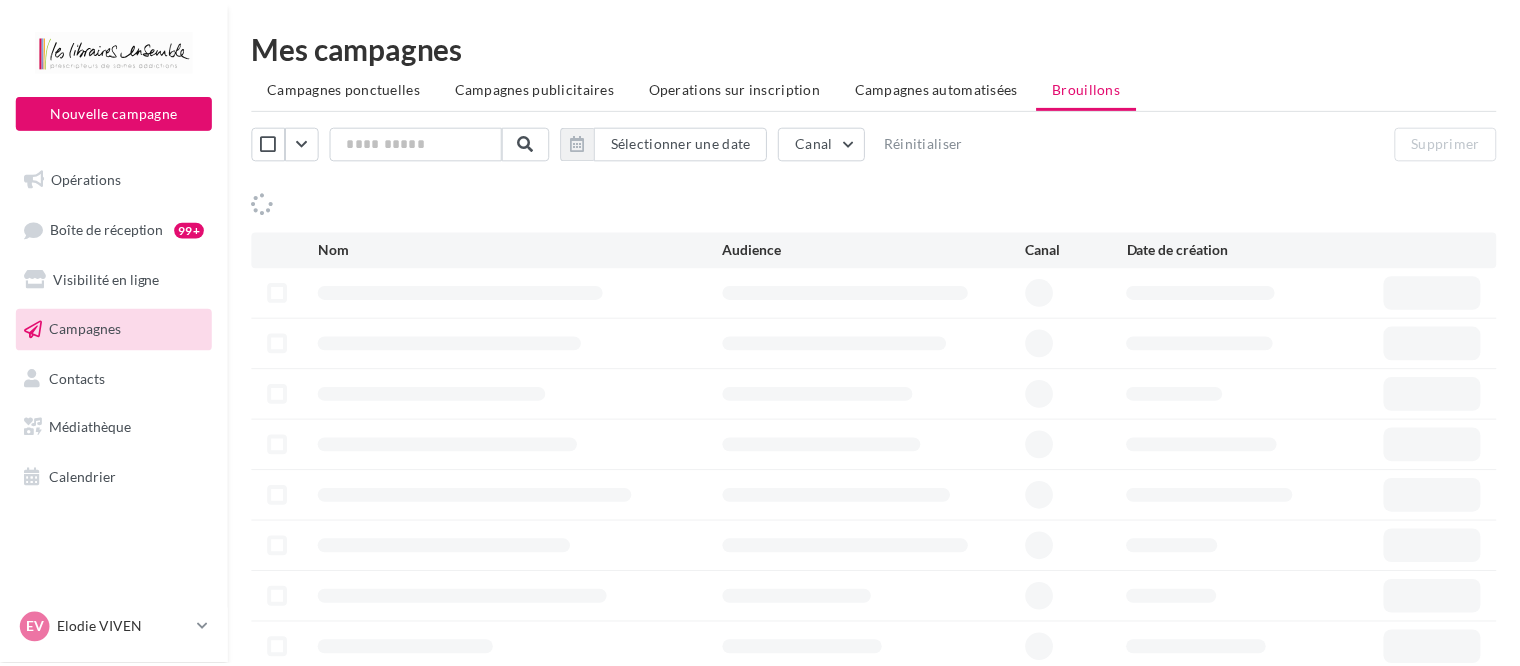 scroll, scrollTop: 0, scrollLeft: 0, axis: both 